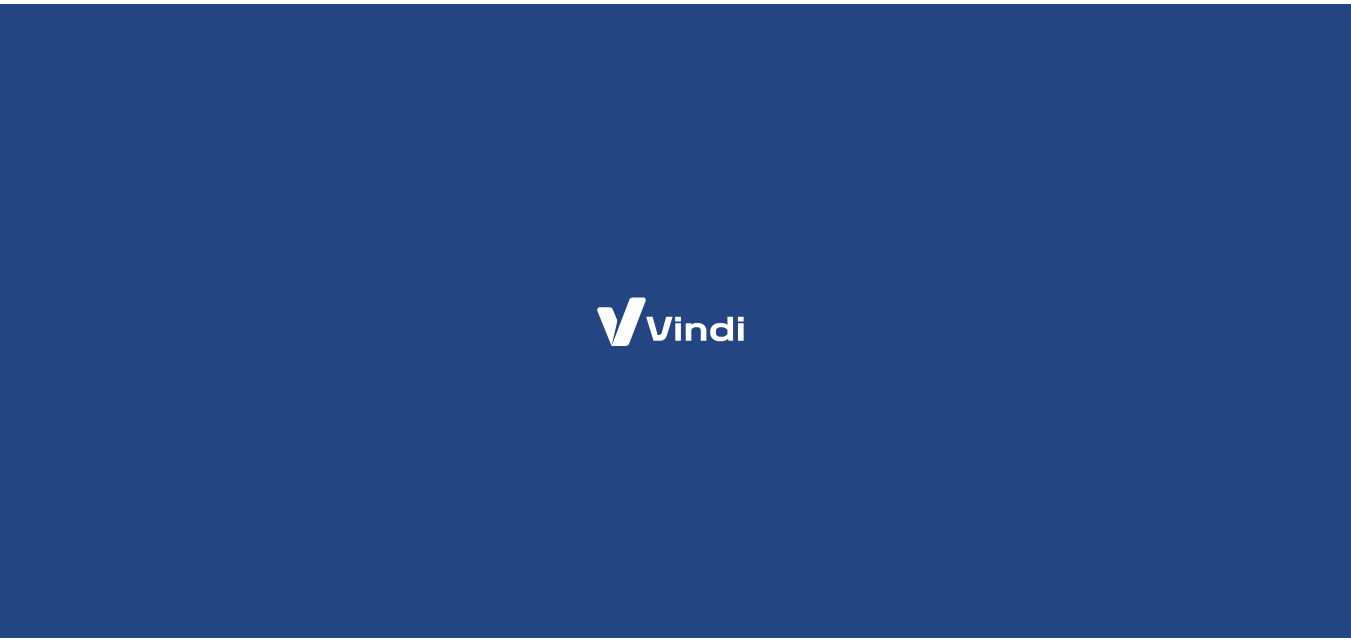 scroll, scrollTop: 0, scrollLeft: 0, axis: both 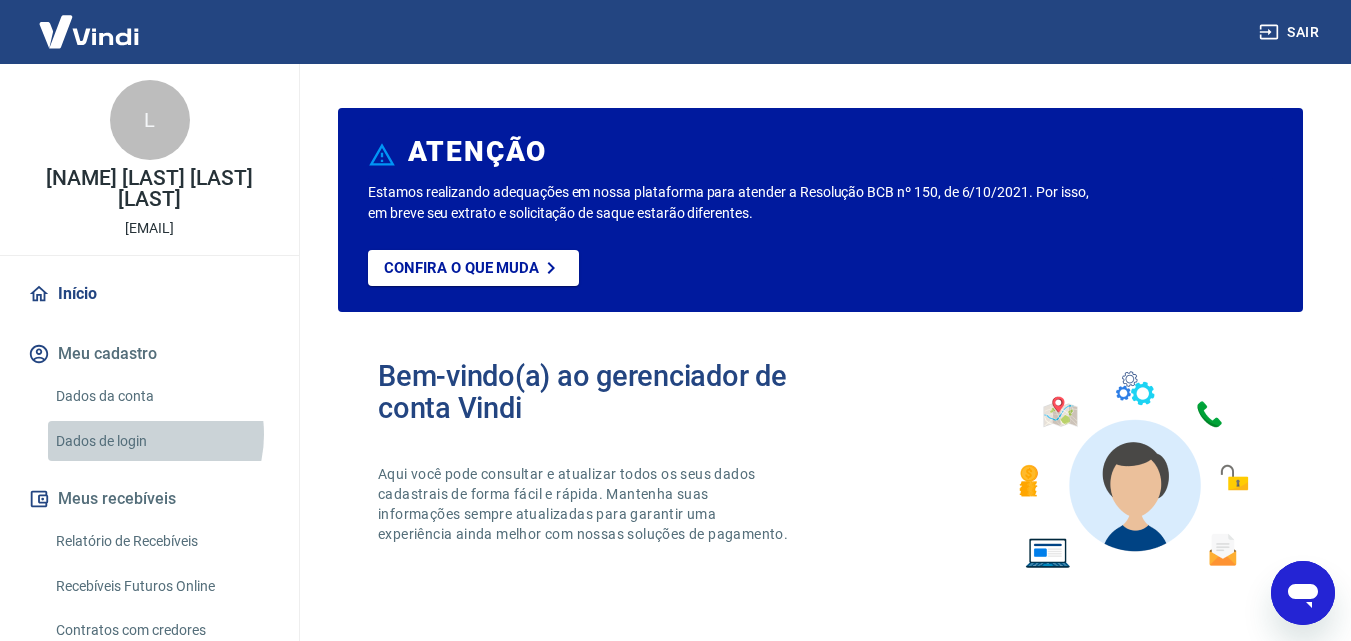 click on "Dados de login" at bounding box center (161, 441) 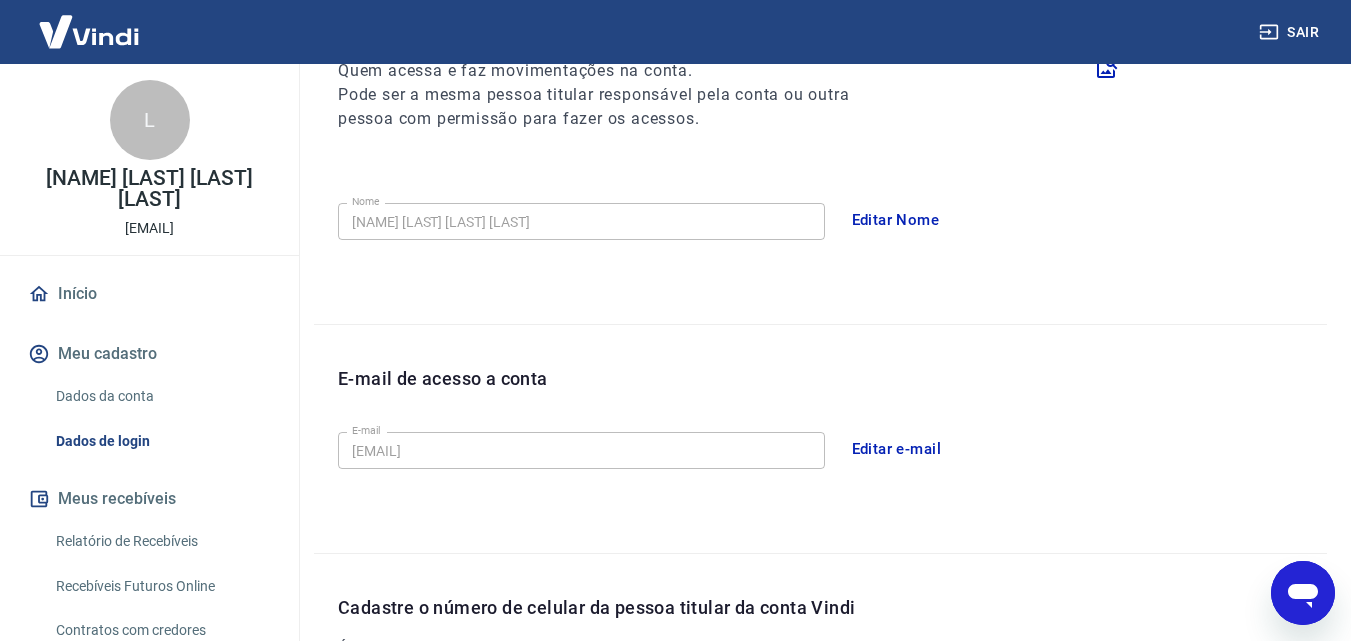 scroll, scrollTop: 300, scrollLeft: 0, axis: vertical 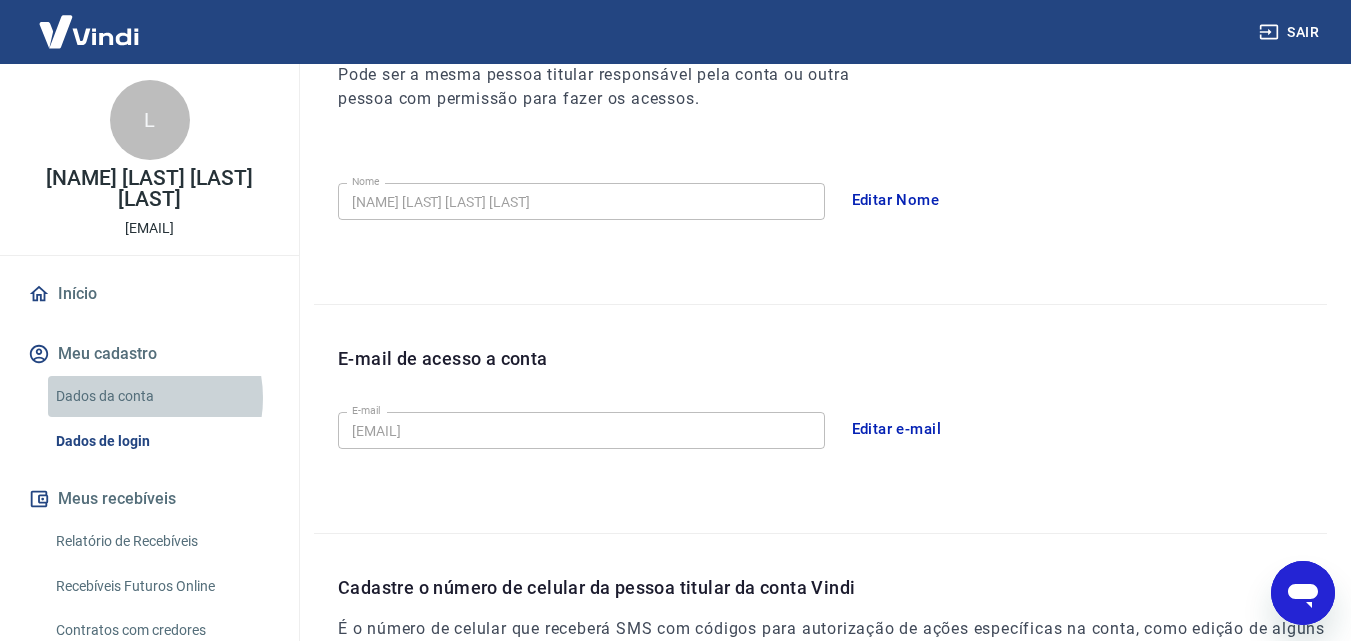 click on "Dados da conta" at bounding box center [161, 396] 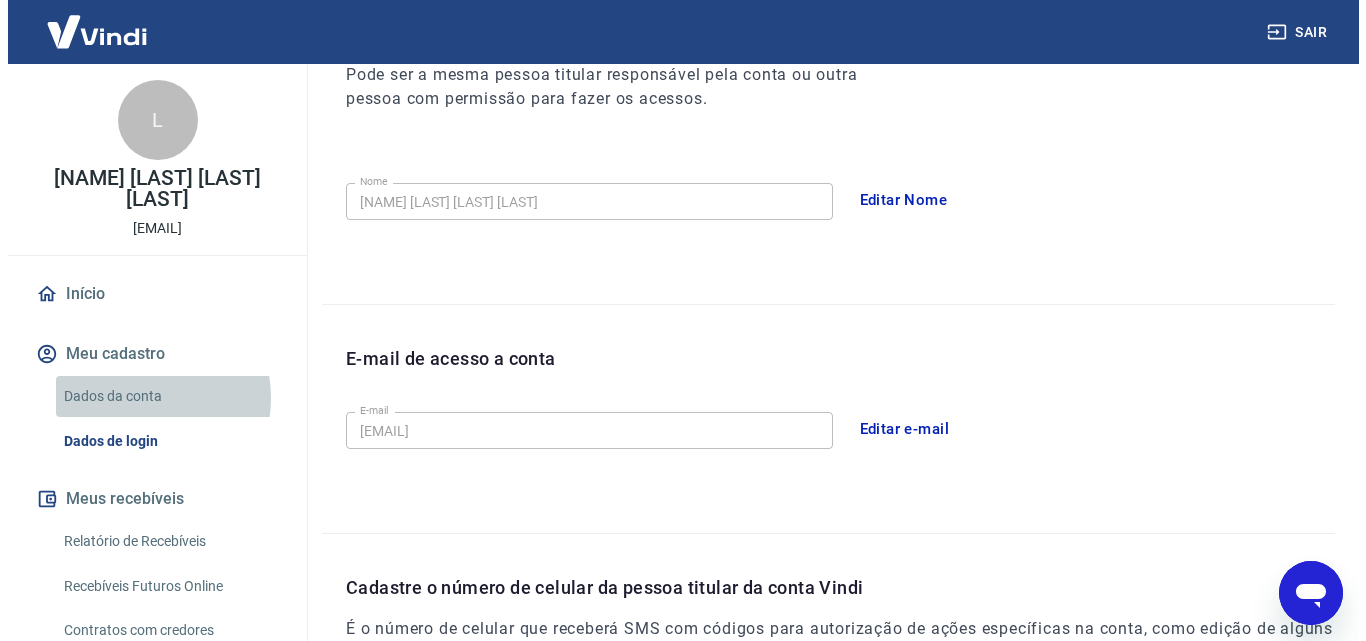 scroll, scrollTop: 0, scrollLeft: 0, axis: both 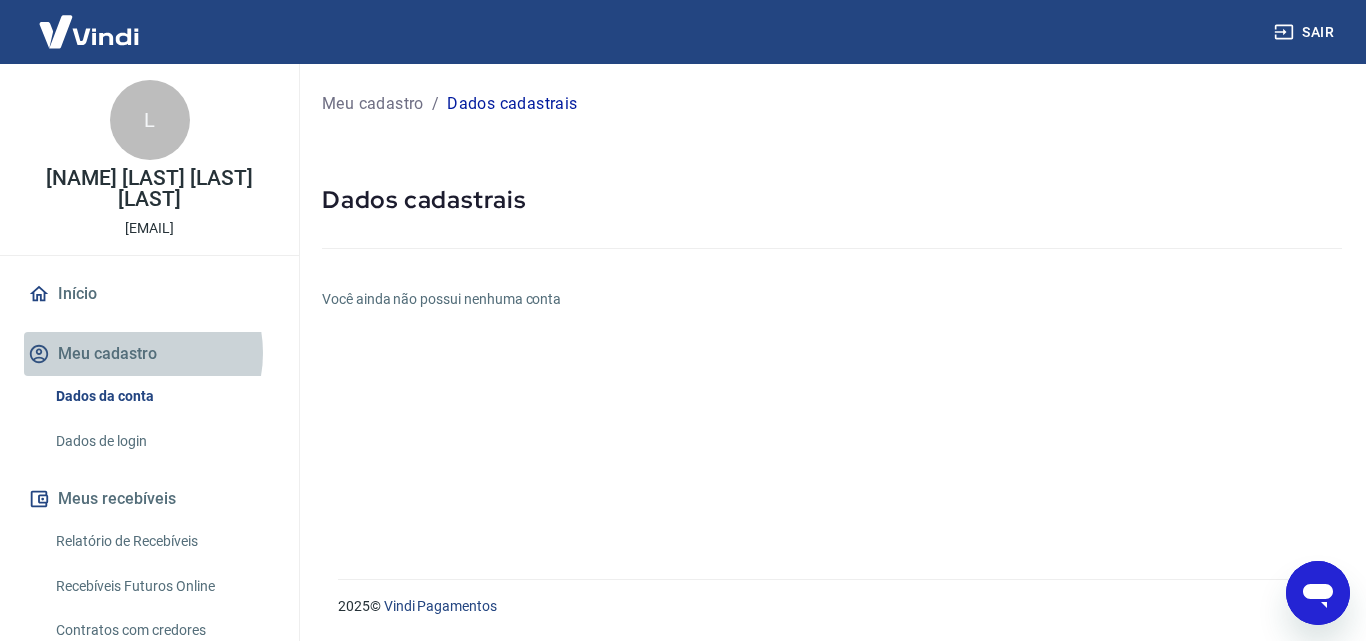 click on "Meu cadastro" at bounding box center (149, 354) 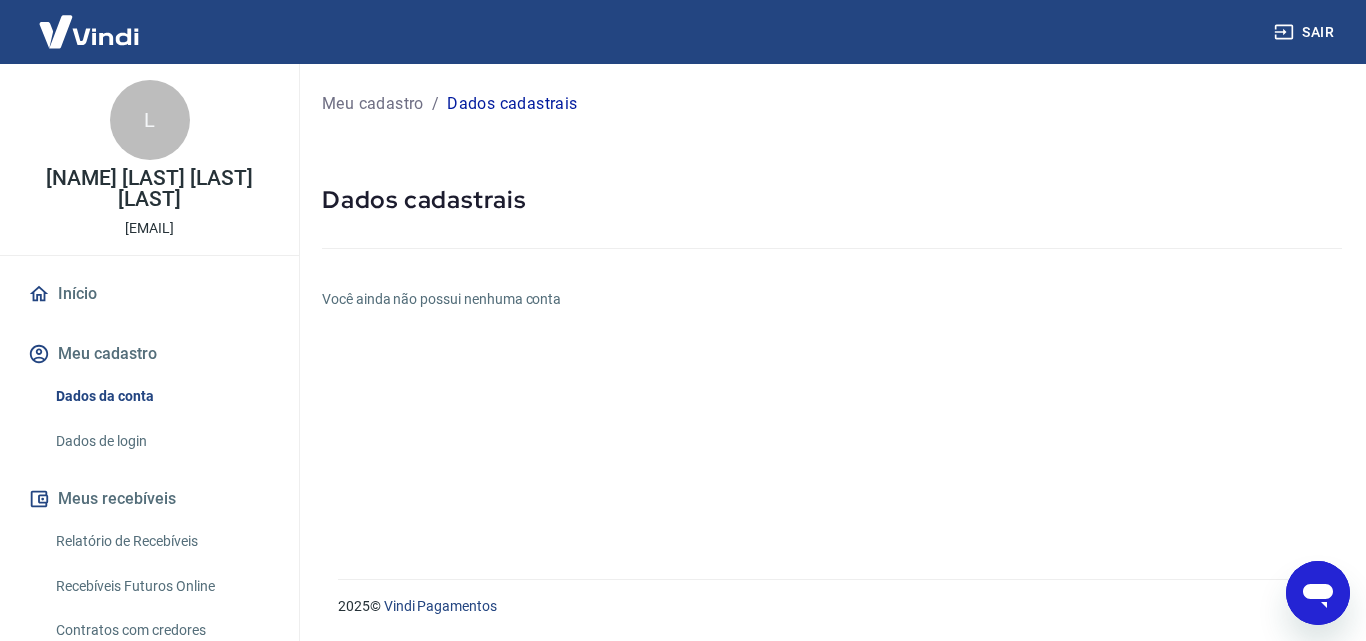 click on "Meu cadastro" at bounding box center [149, 354] 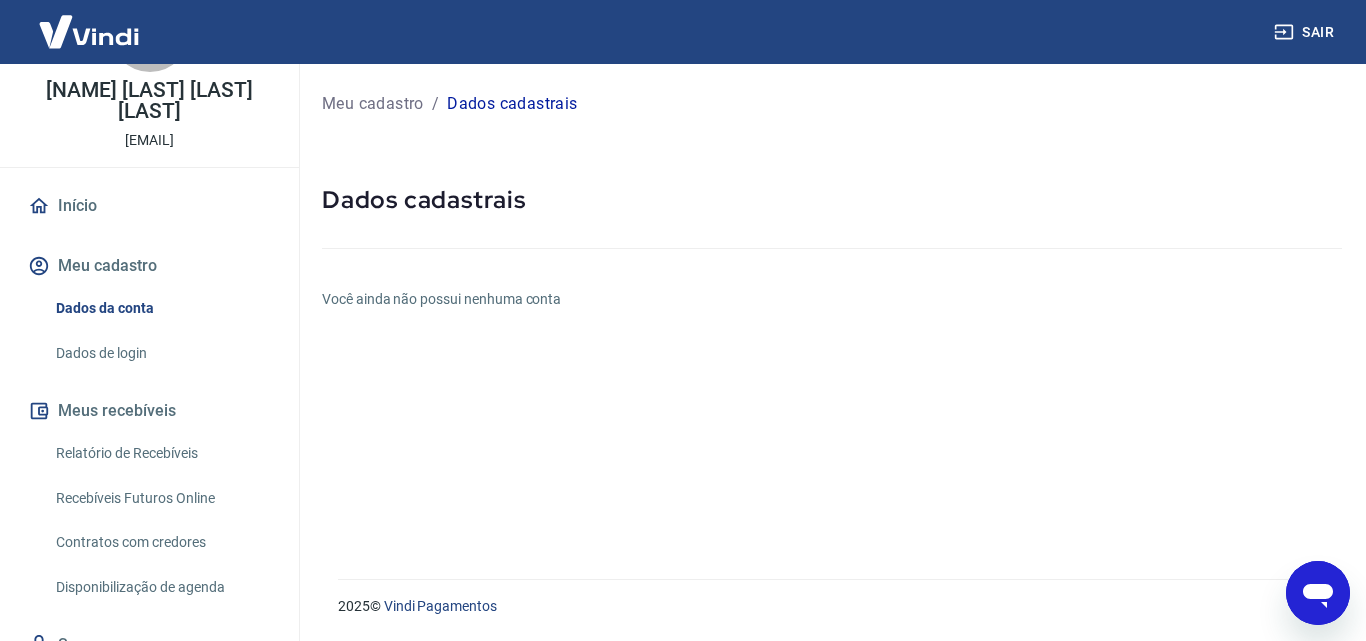 scroll, scrollTop: 174, scrollLeft: 0, axis: vertical 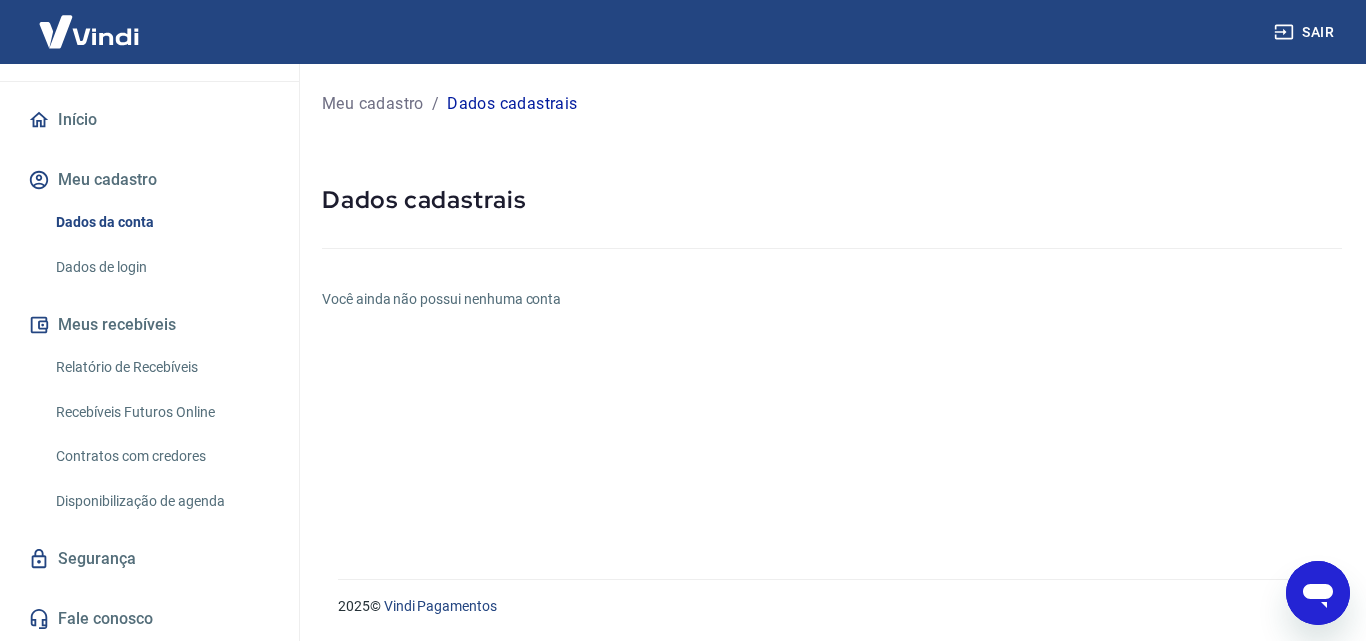click on "Segurança" at bounding box center [149, 559] 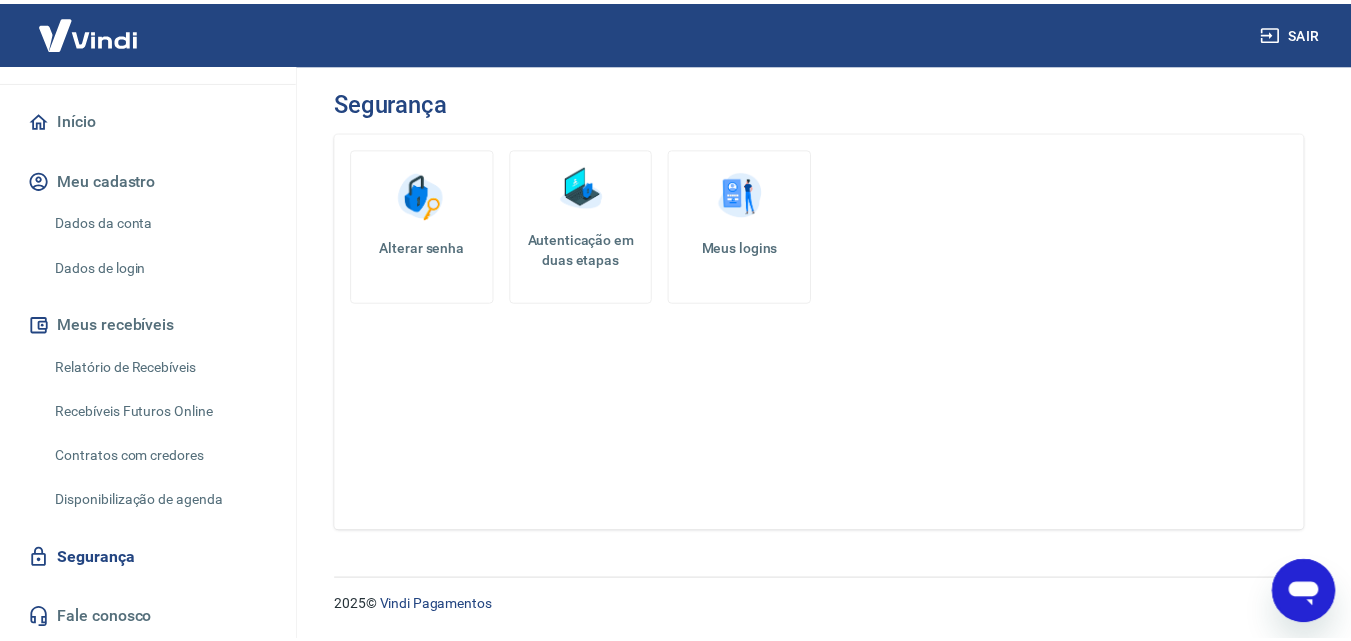 scroll, scrollTop: 0, scrollLeft: 0, axis: both 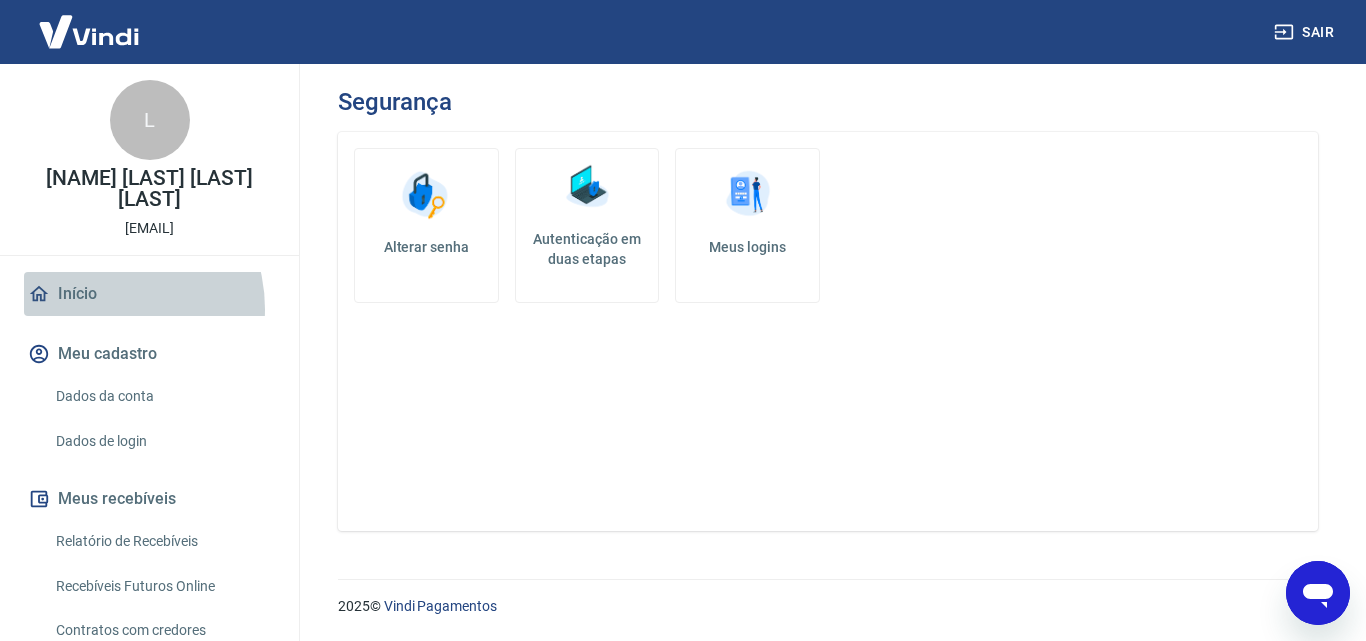 click on "Início" at bounding box center [149, 294] 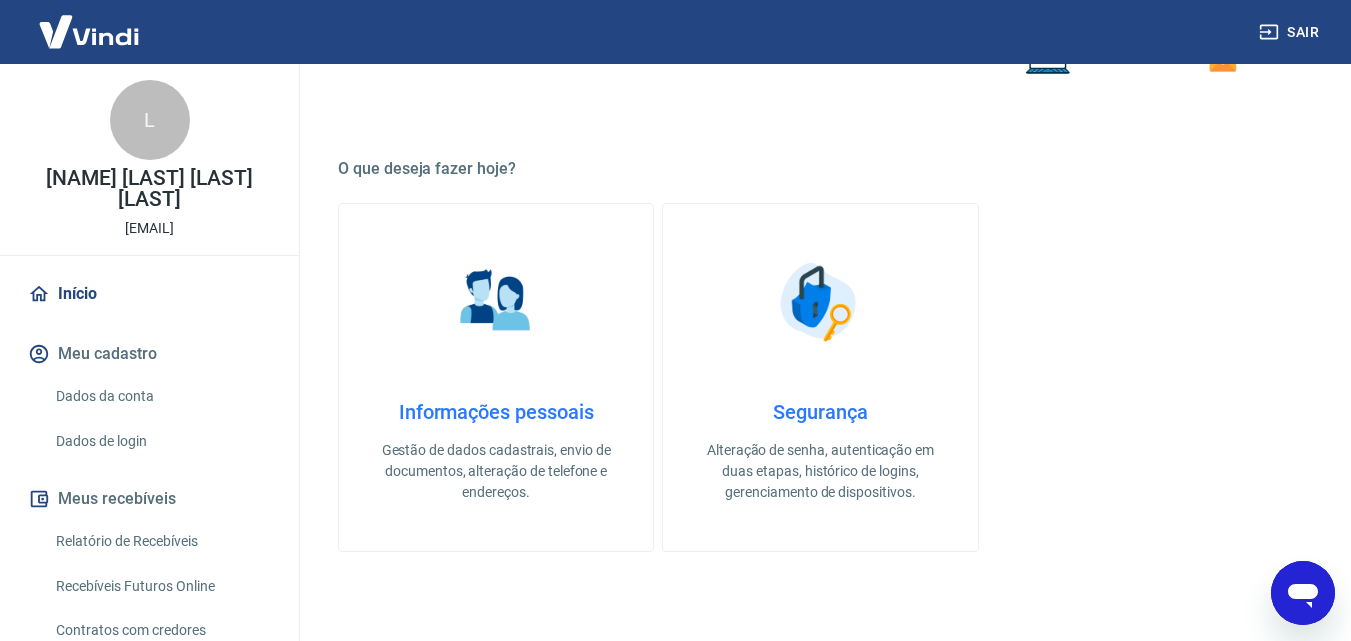 scroll, scrollTop: 500, scrollLeft: 0, axis: vertical 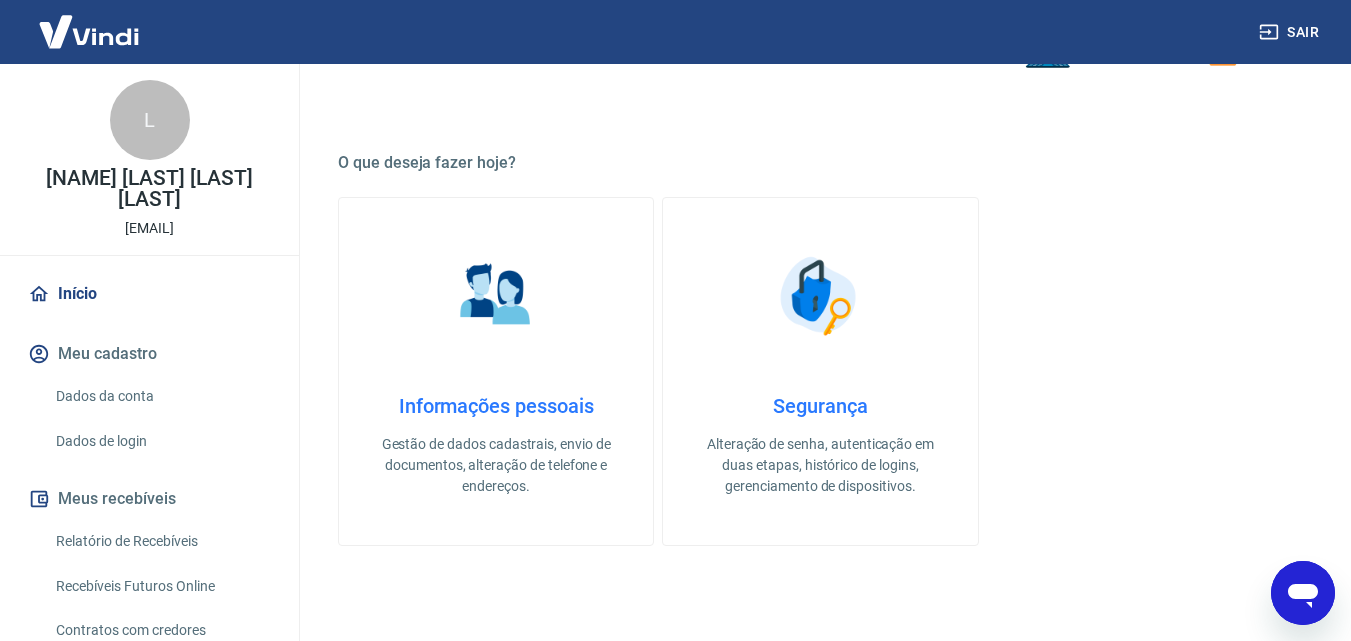 click on "Informações pessoais" at bounding box center [496, 406] 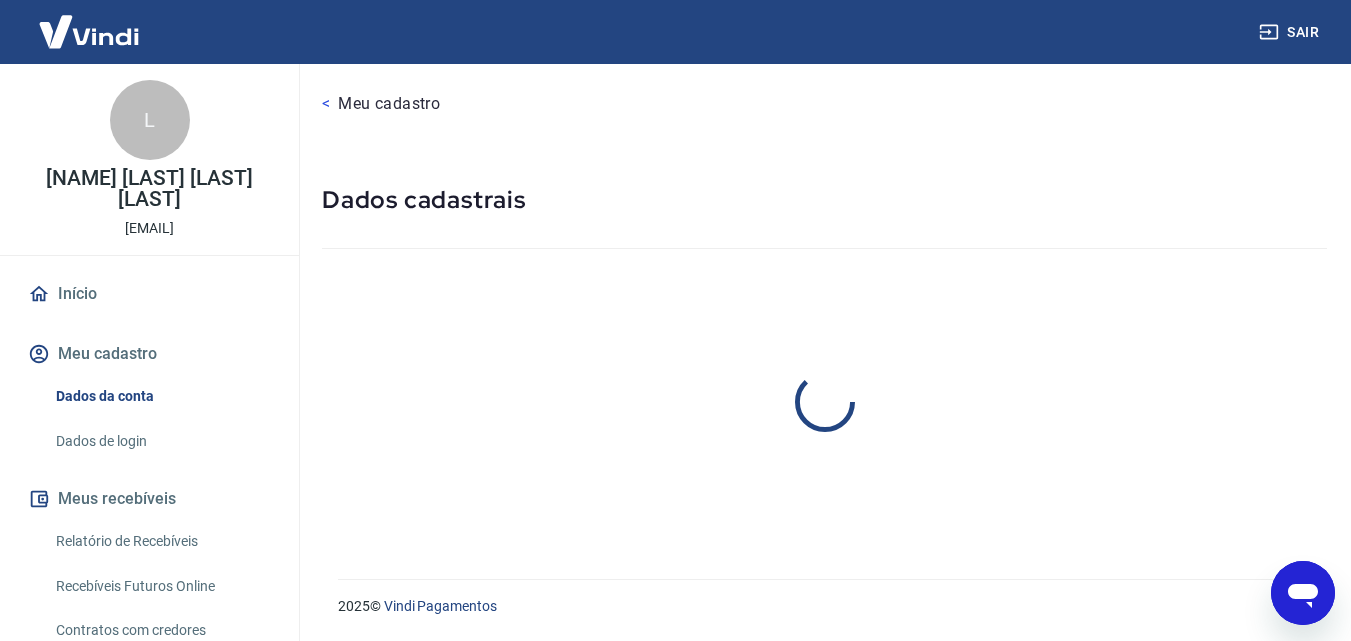 scroll, scrollTop: 0, scrollLeft: 0, axis: both 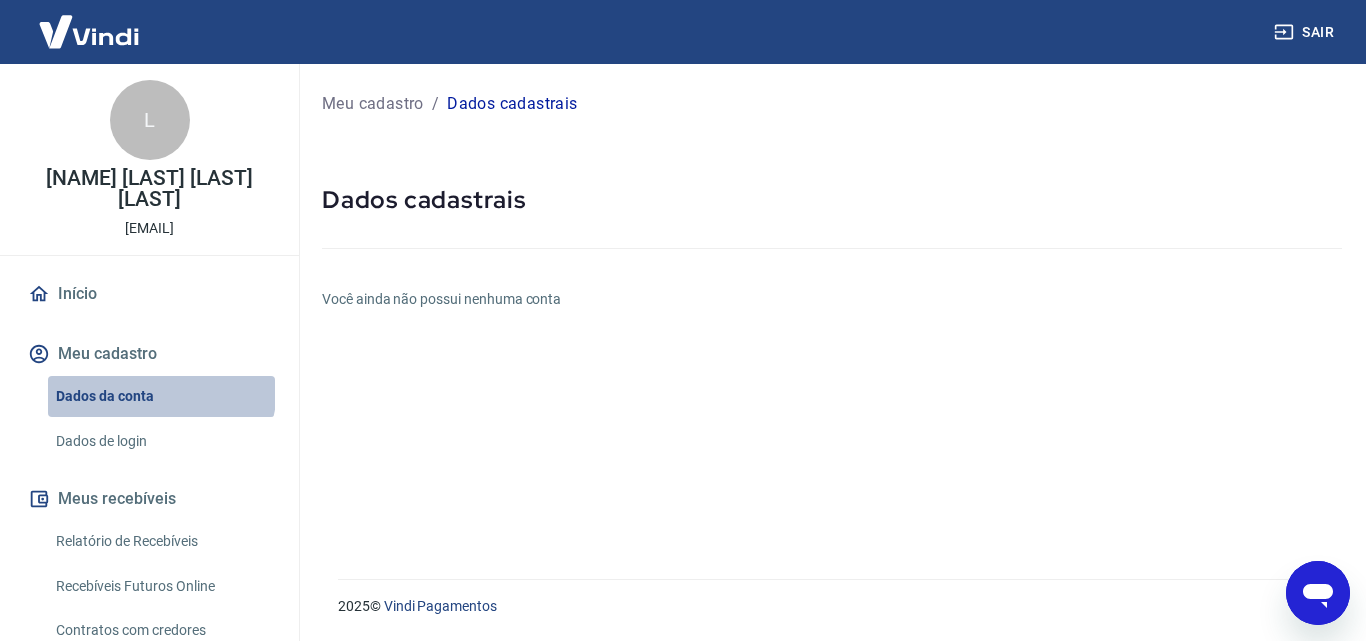 click on "Dados da conta" at bounding box center (161, 396) 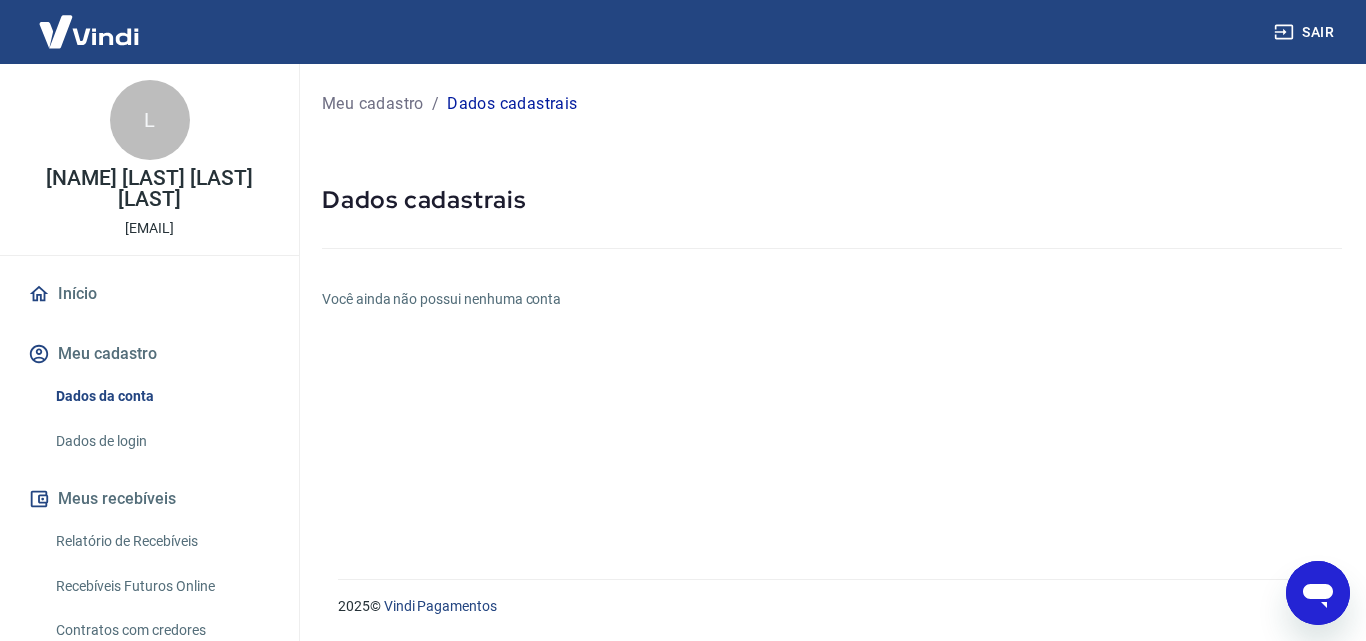 click on "Dados de login" at bounding box center [161, 441] 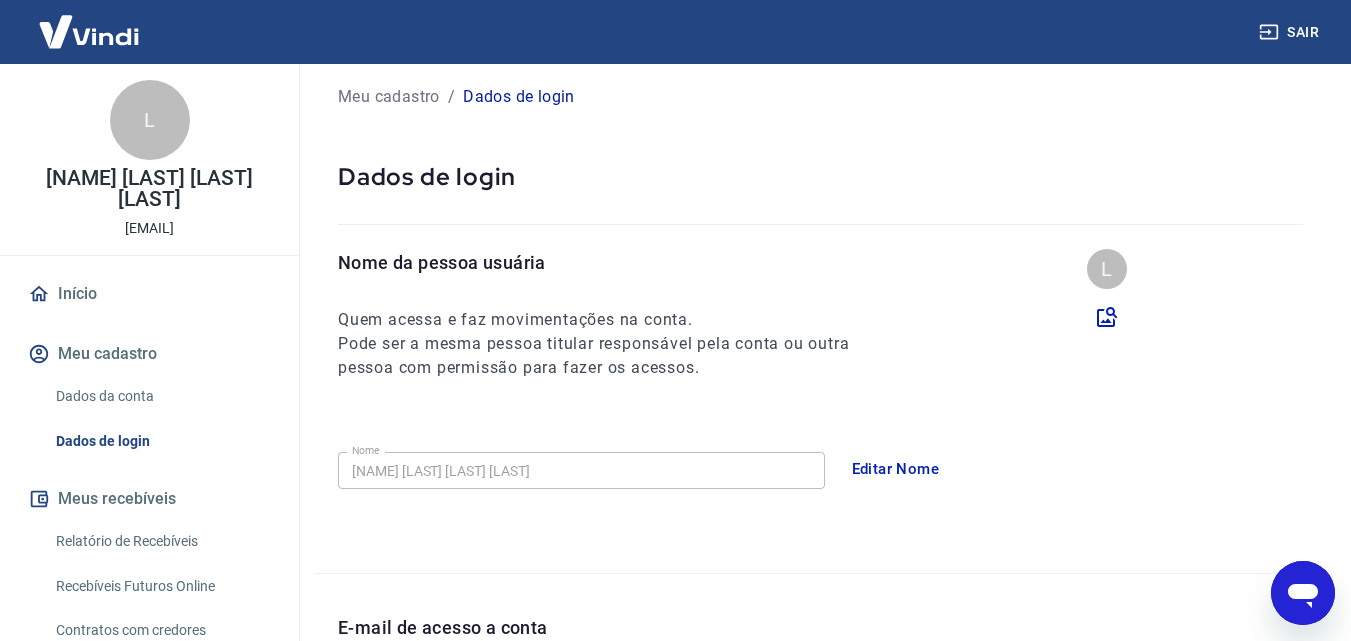 scroll, scrollTop: 300, scrollLeft: 0, axis: vertical 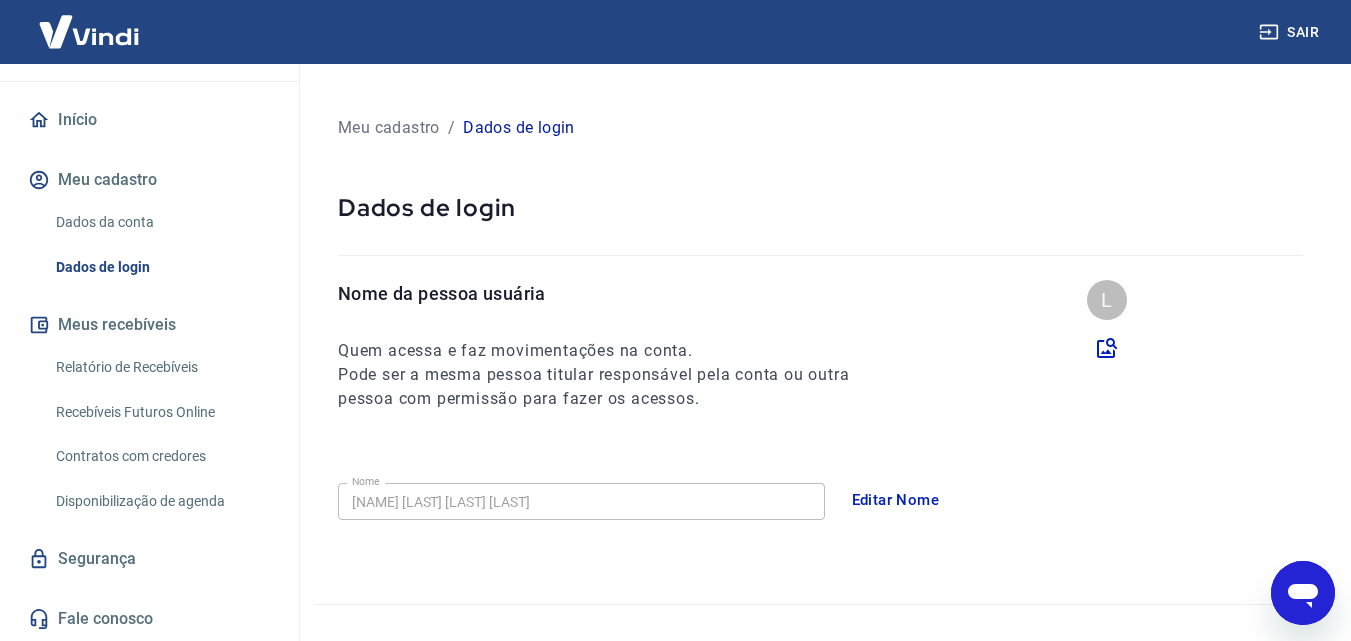 click on "Dados da conta" at bounding box center [161, 222] 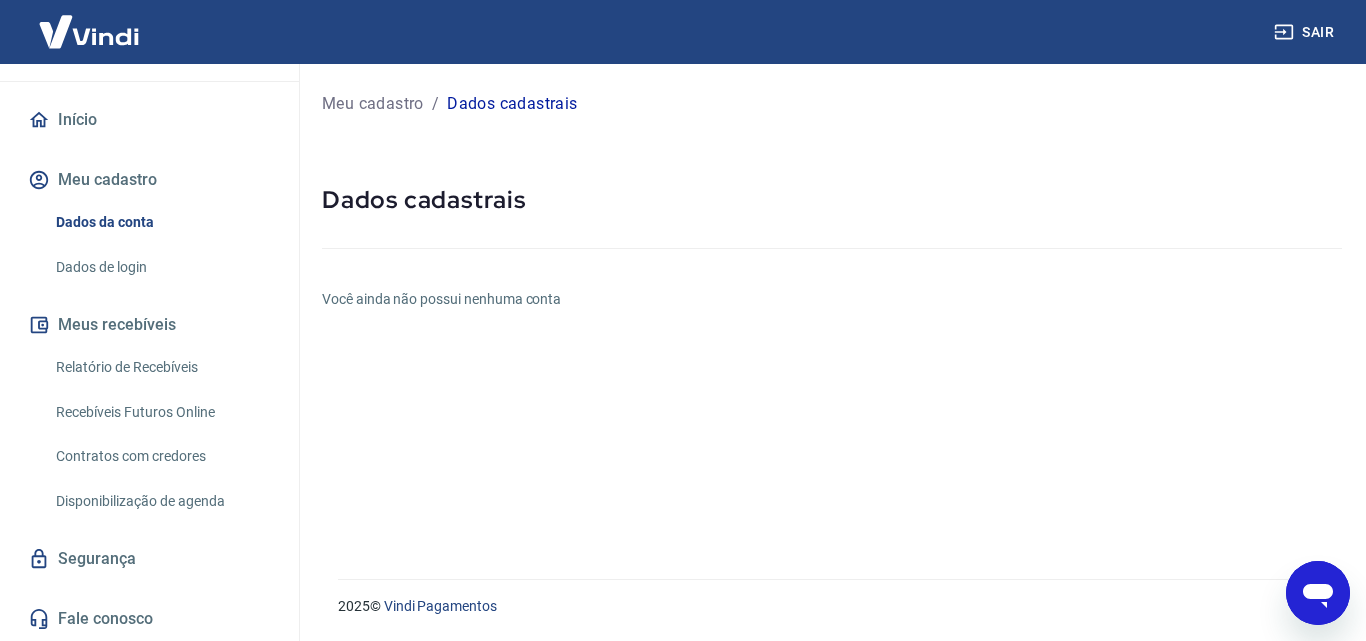 click on "Início" at bounding box center (149, 120) 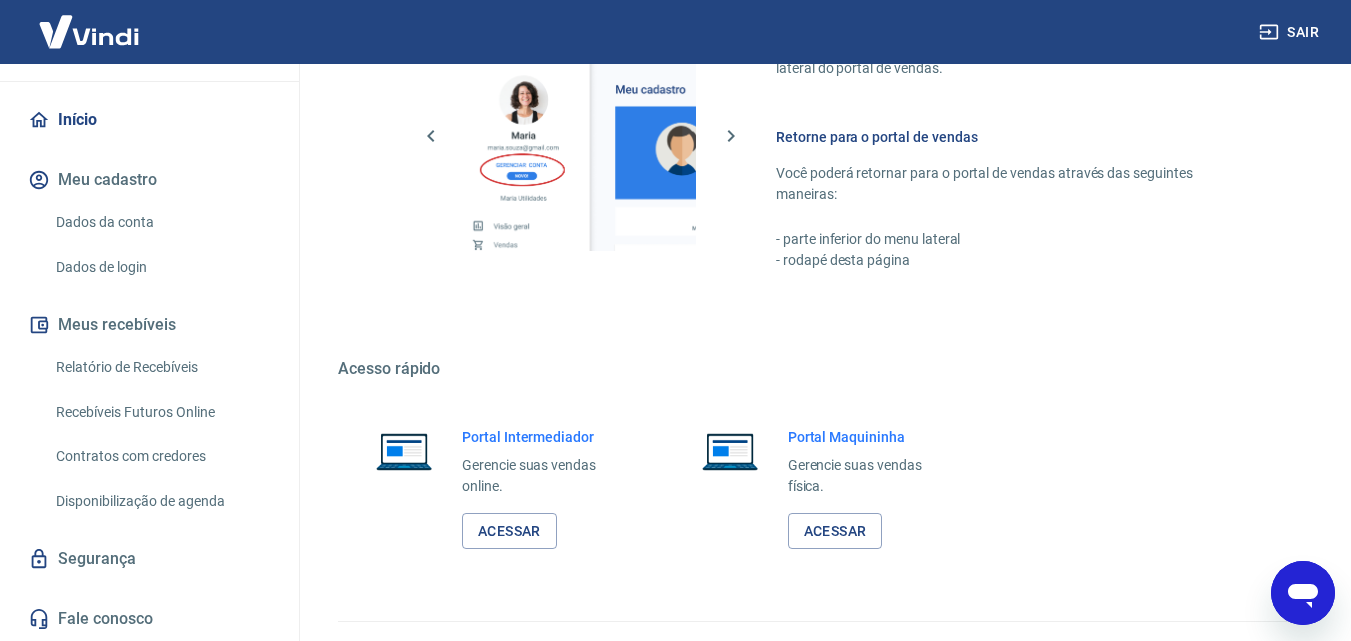 scroll, scrollTop: 1200, scrollLeft: 0, axis: vertical 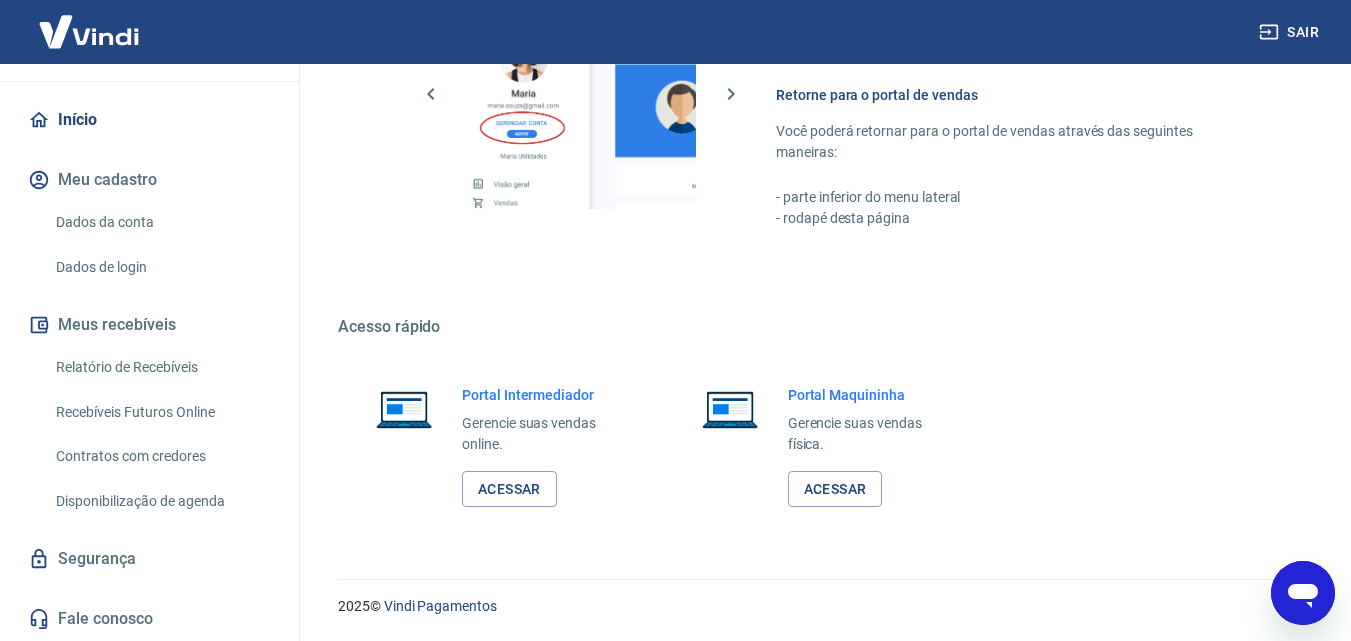 click on "Sair" at bounding box center (1291, 32) 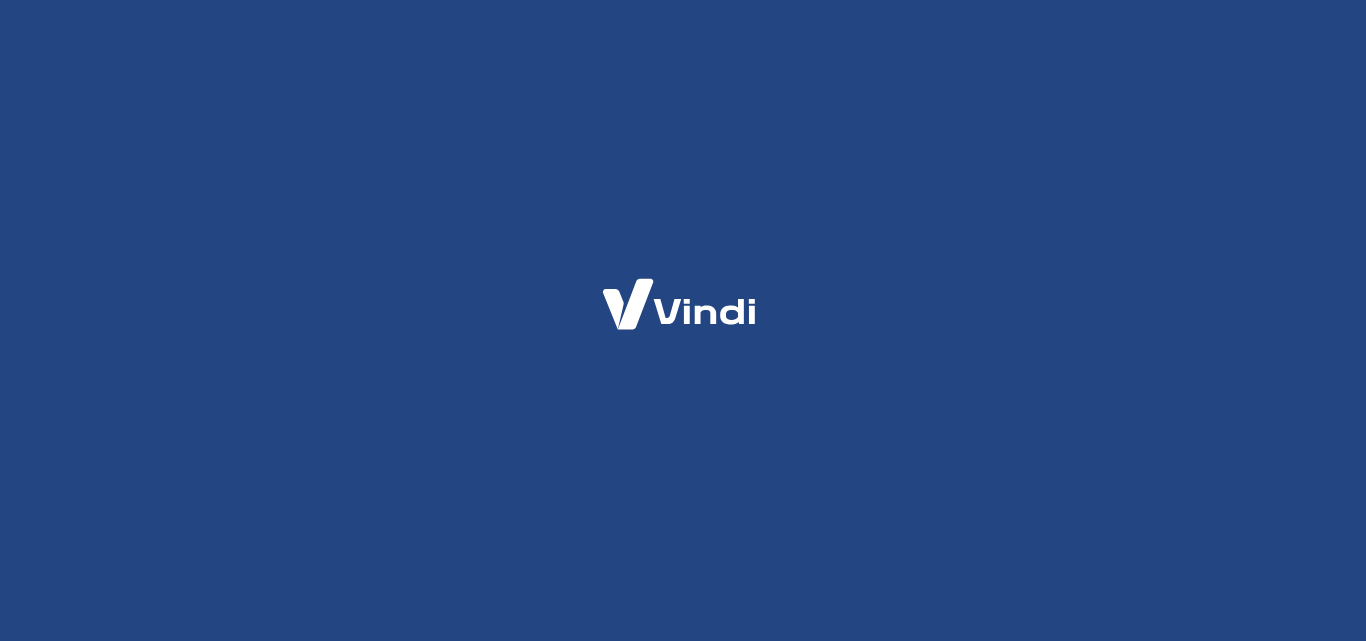 scroll, scrollTop: 0, scrollLeft: 0, axis: both 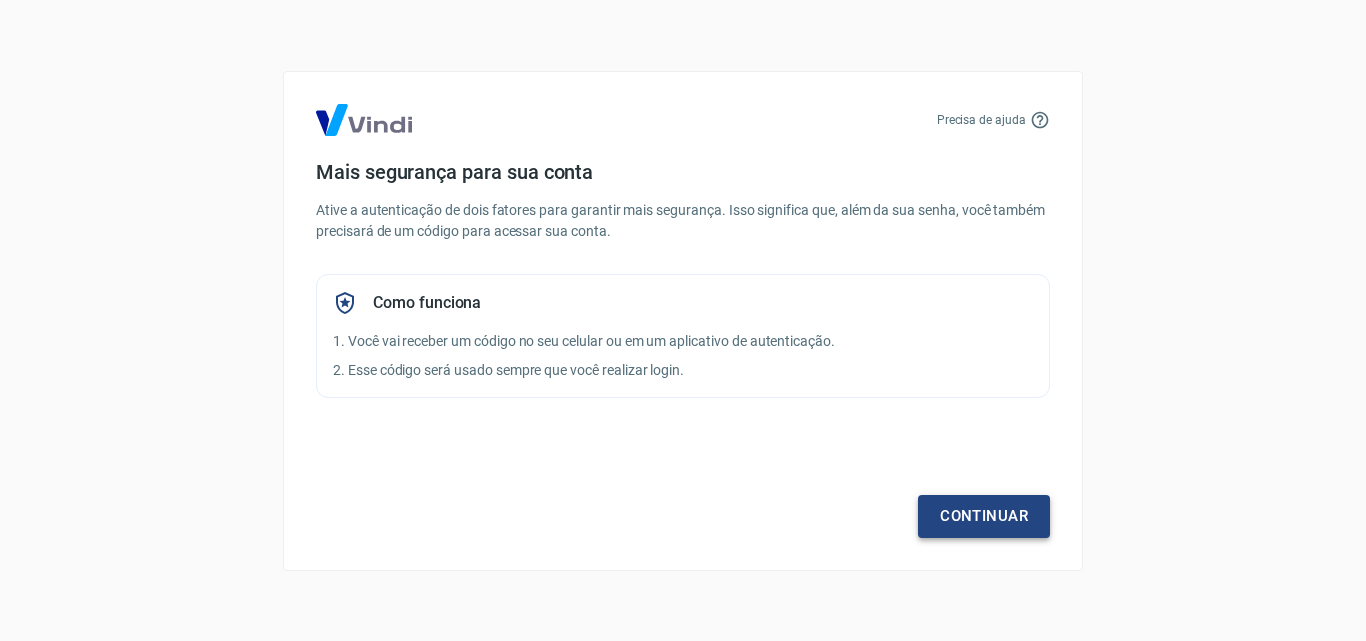 click on "Continuar" at bounding box center (984, 516) 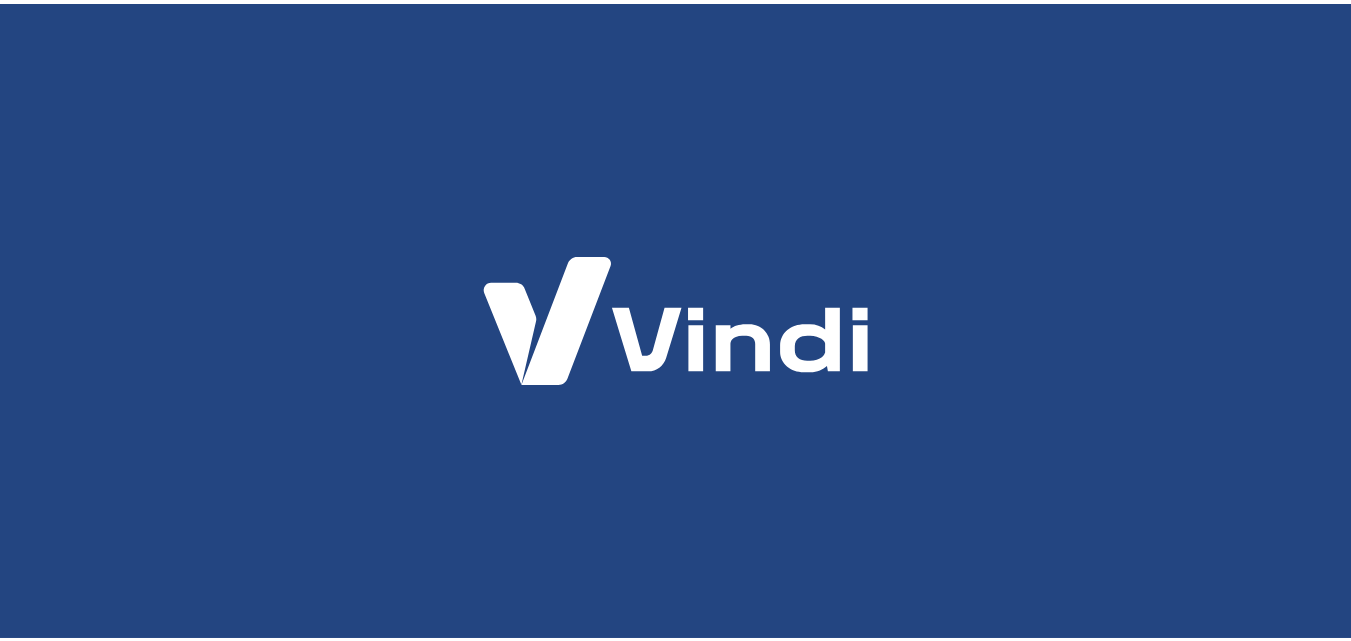 scroll, scrollTop: 0, scrollLeft: 0, axis: both 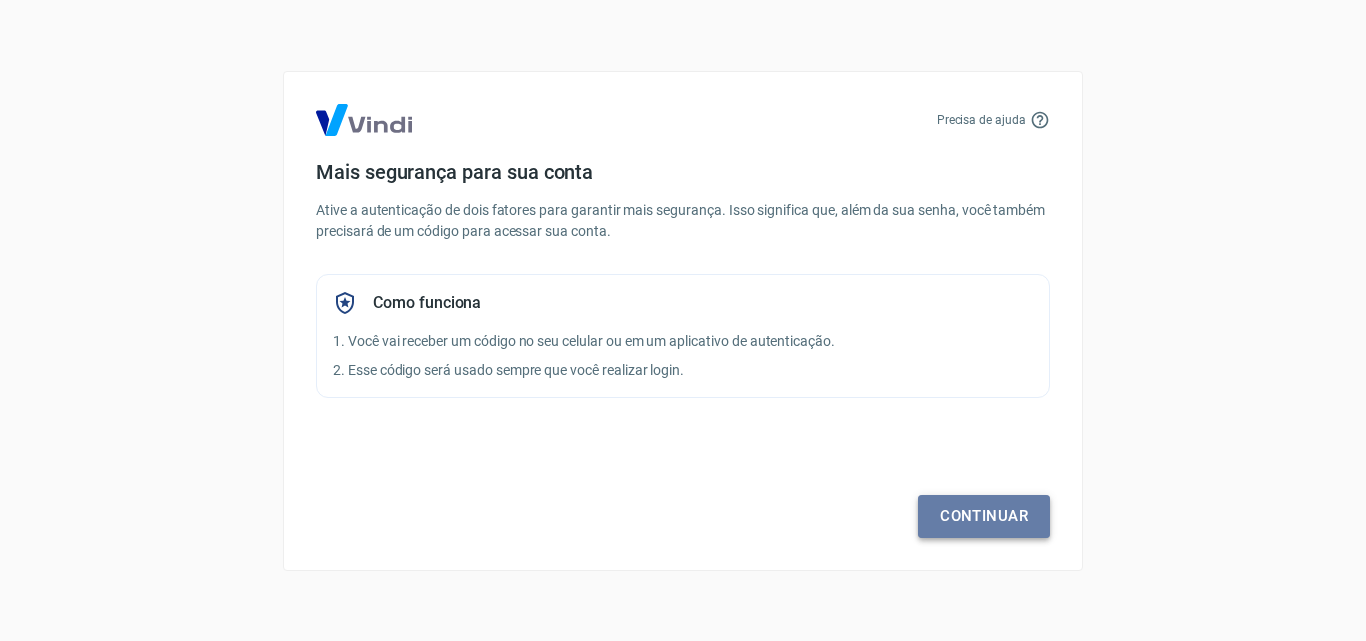 click on "Continuar" at bounding box center (984, 516) 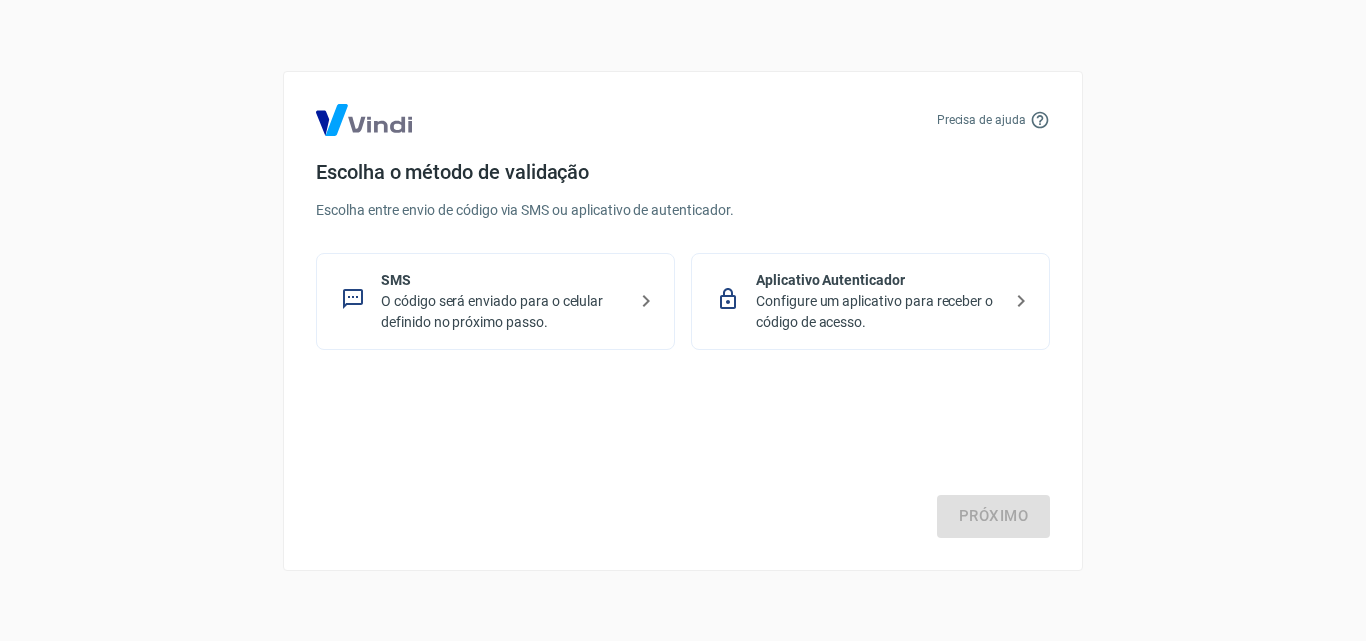 click on "O código será enviado para o celular definido no próximo passo." at bounding box center [503, 312] 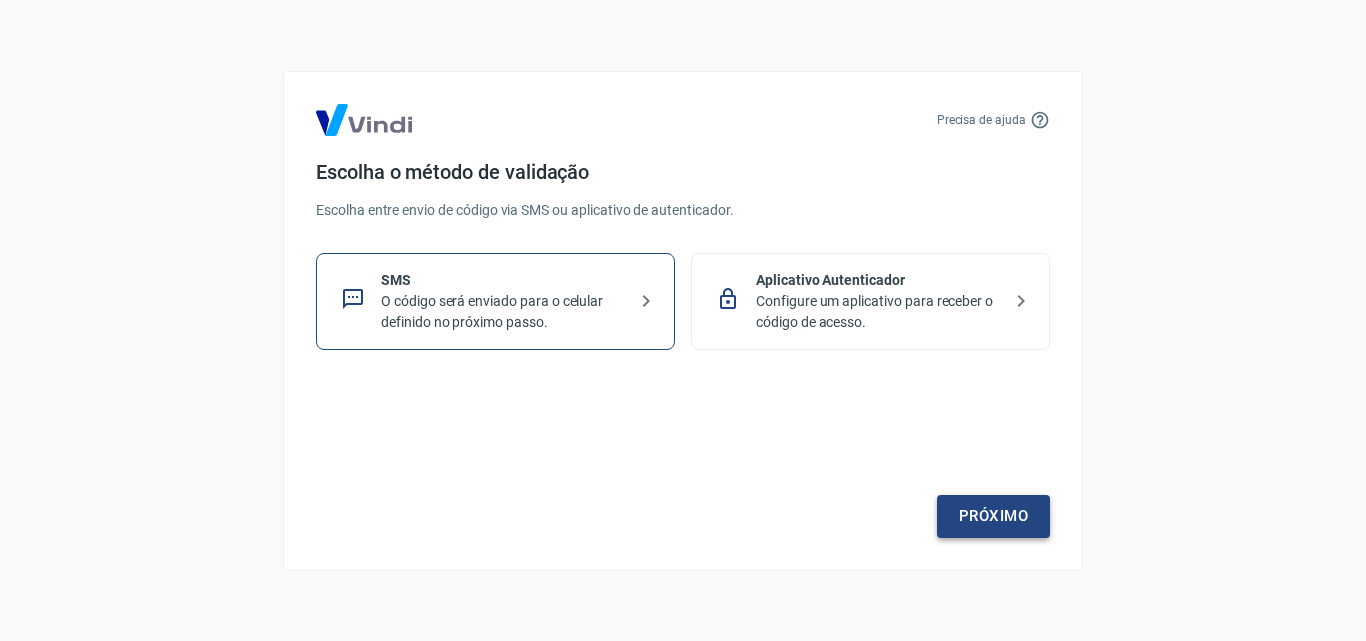 click on "Próximo" at bounding box center (993, 516) 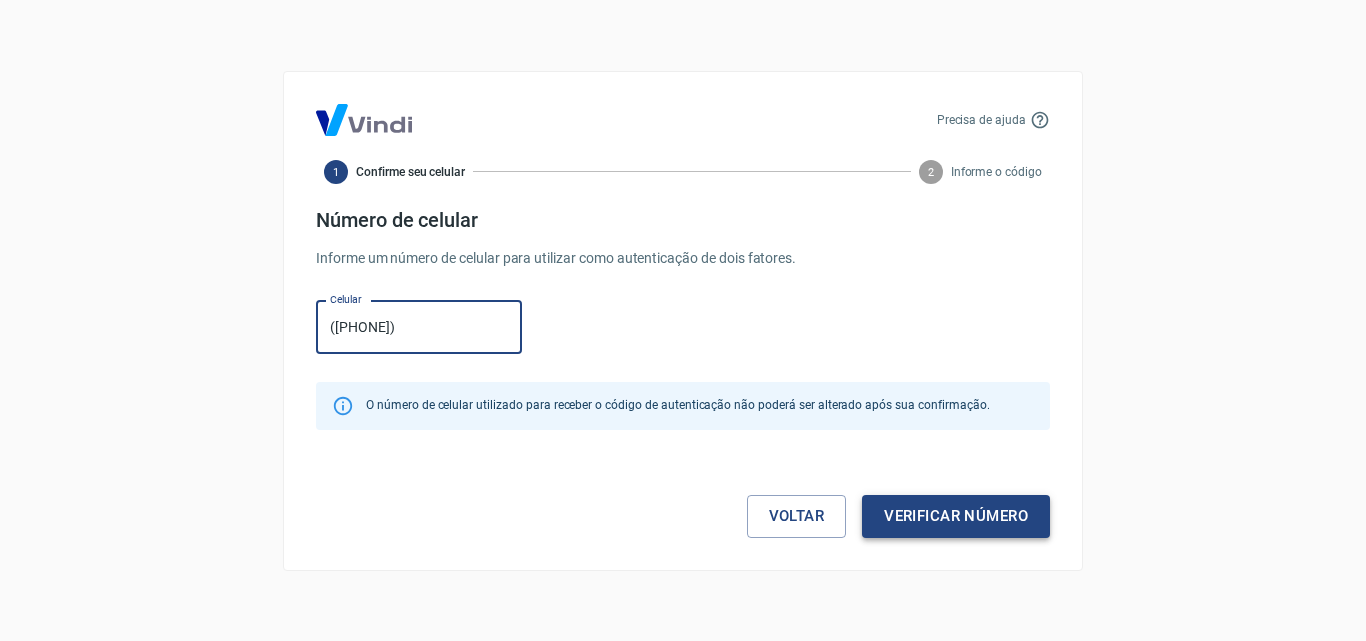 click on "Verificar número" at bounding box center (956, 516) 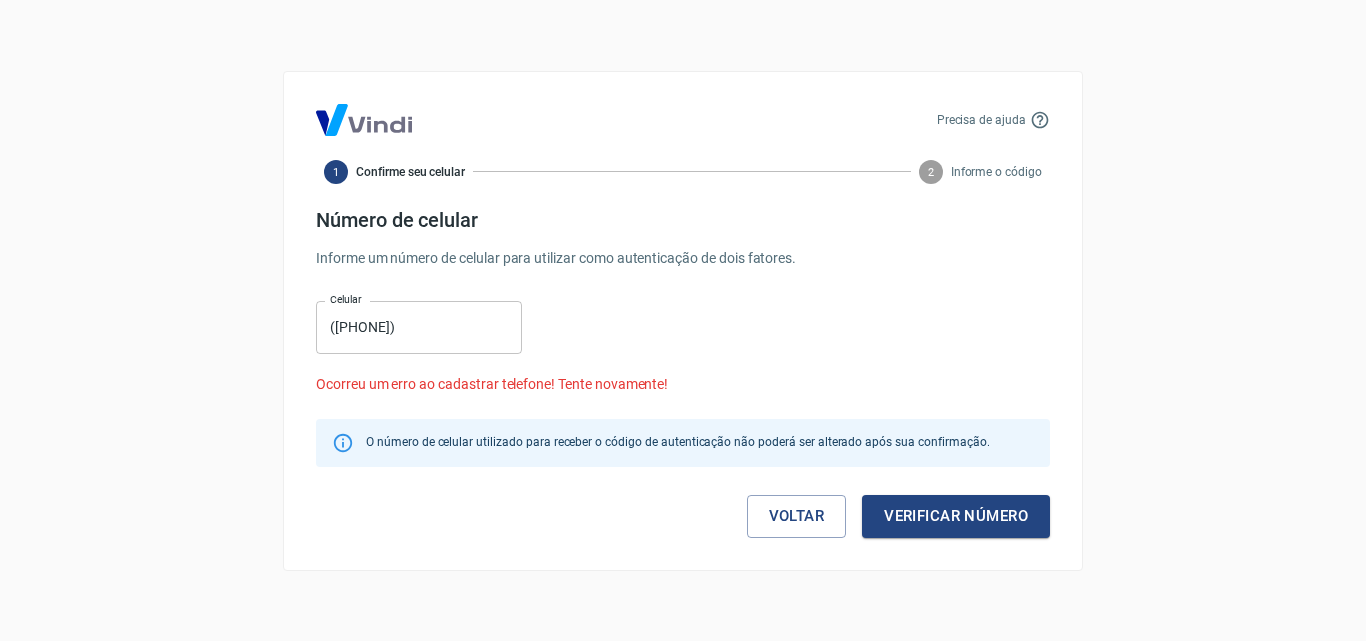 click on "(62) 9445-4141" at bounding box center (419, 327) 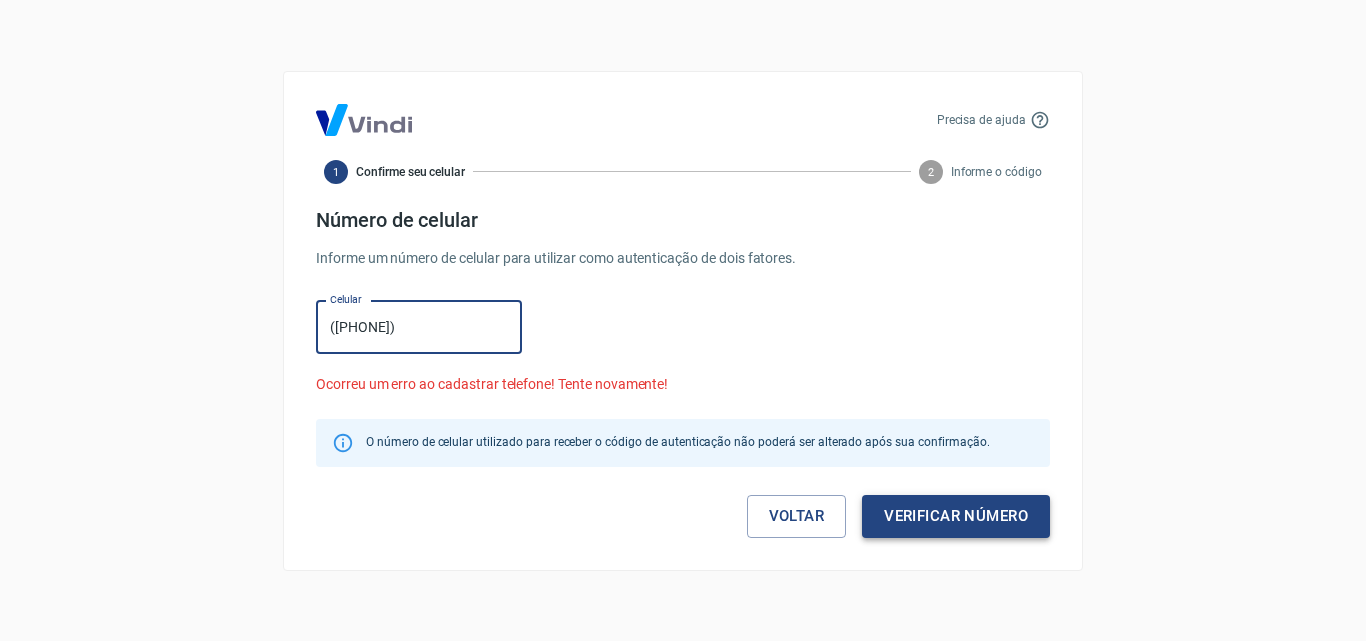 type on "[PHONE]" 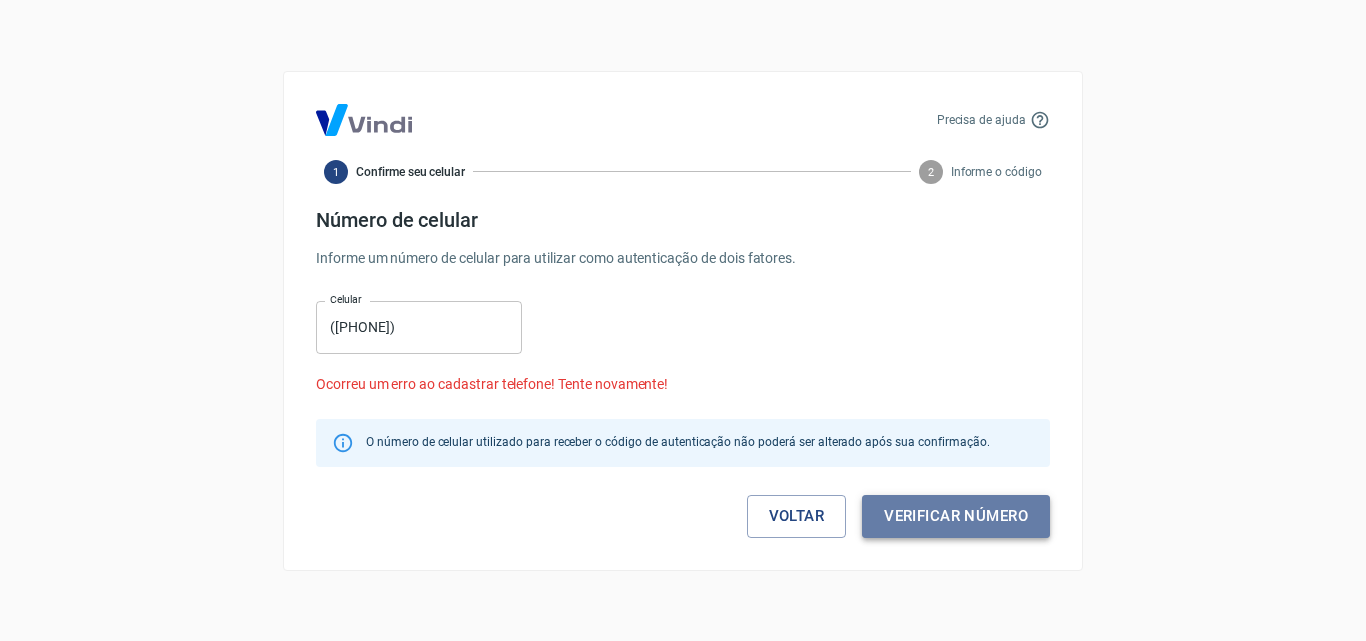 click on "Verificar número" at bounding box center (956, 516) 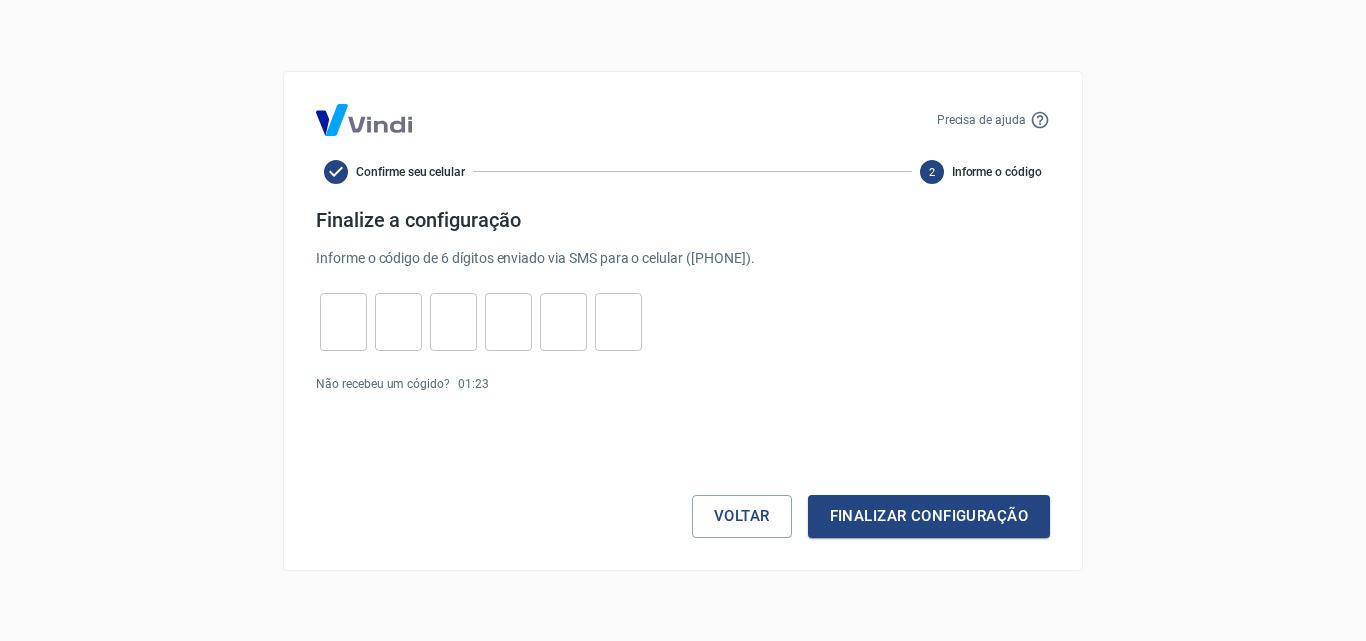 click at bounding box center [343, 321] 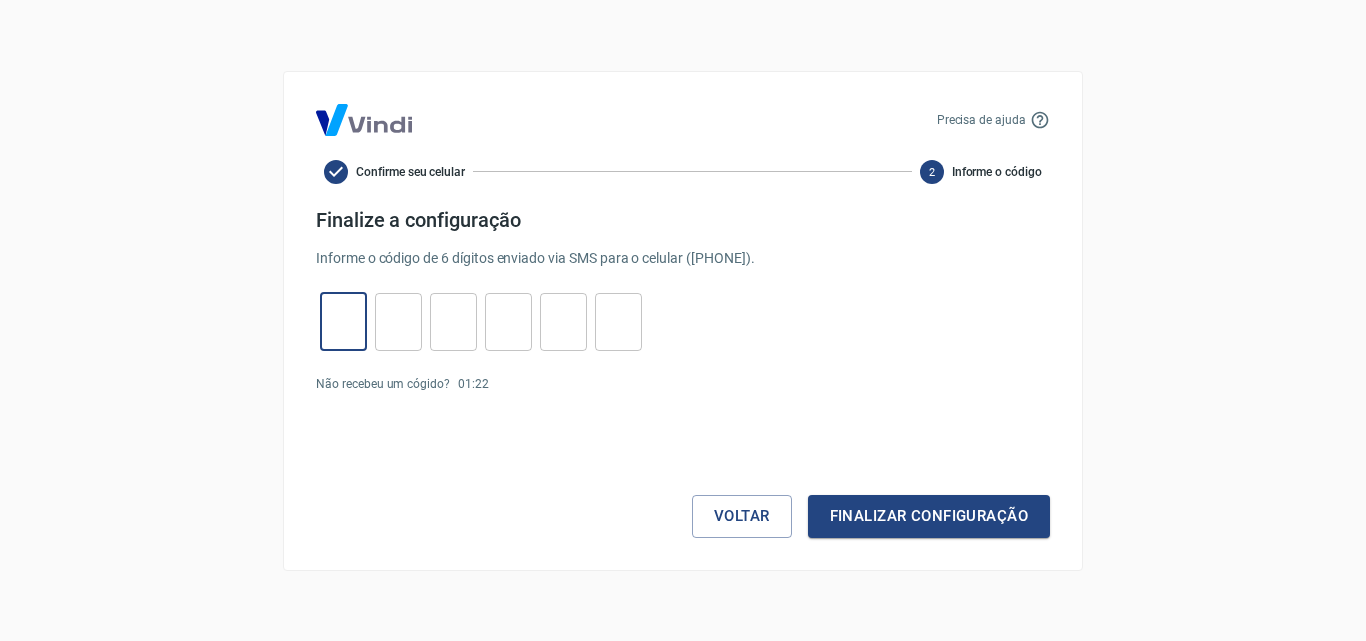 type on "6" 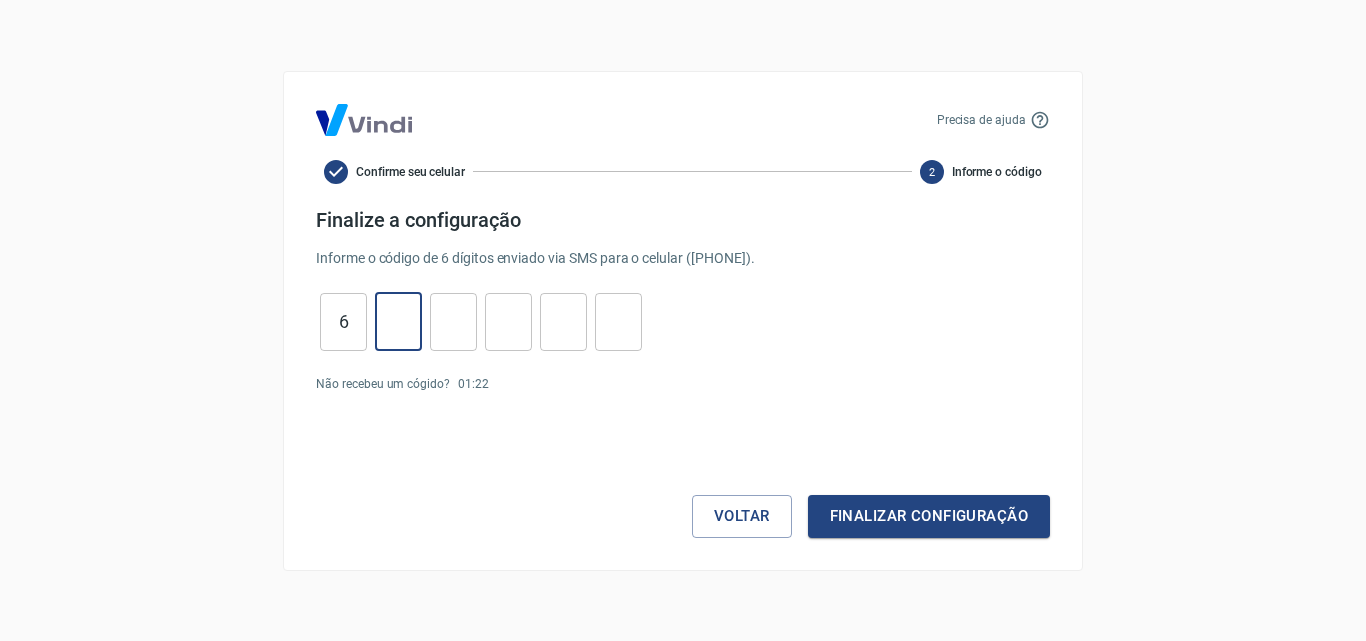 type on "8" 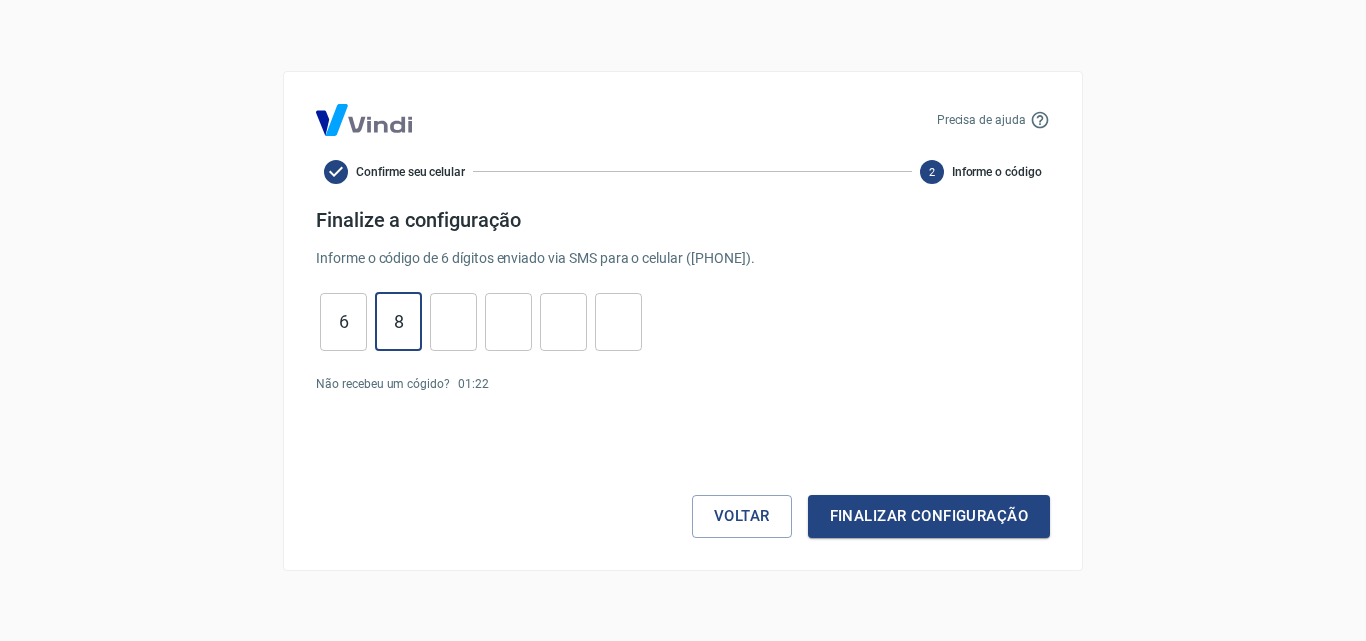 type on "4" 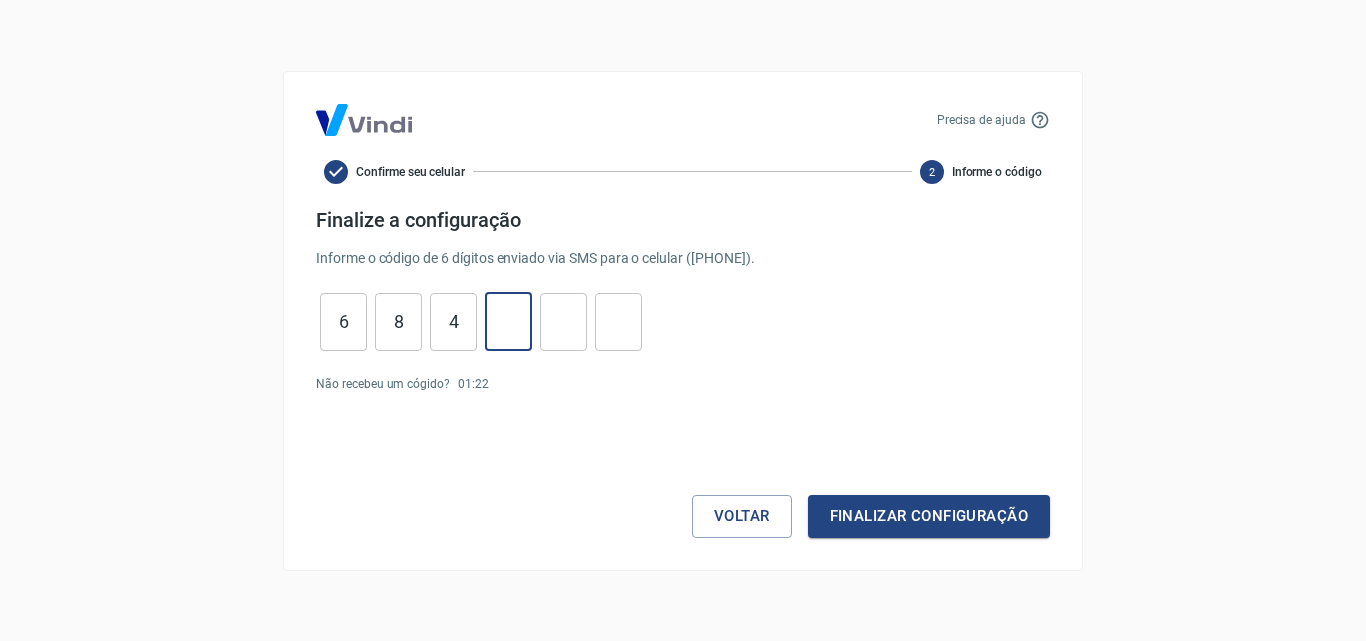 type on "0" 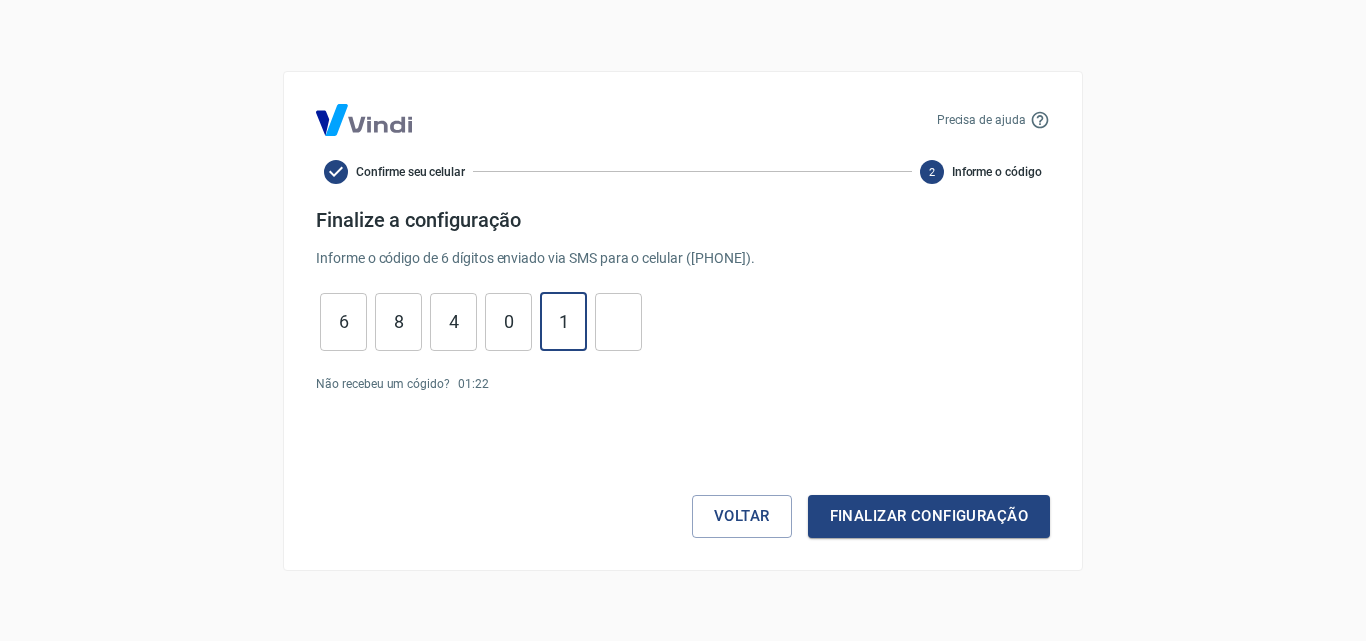 type on "1" 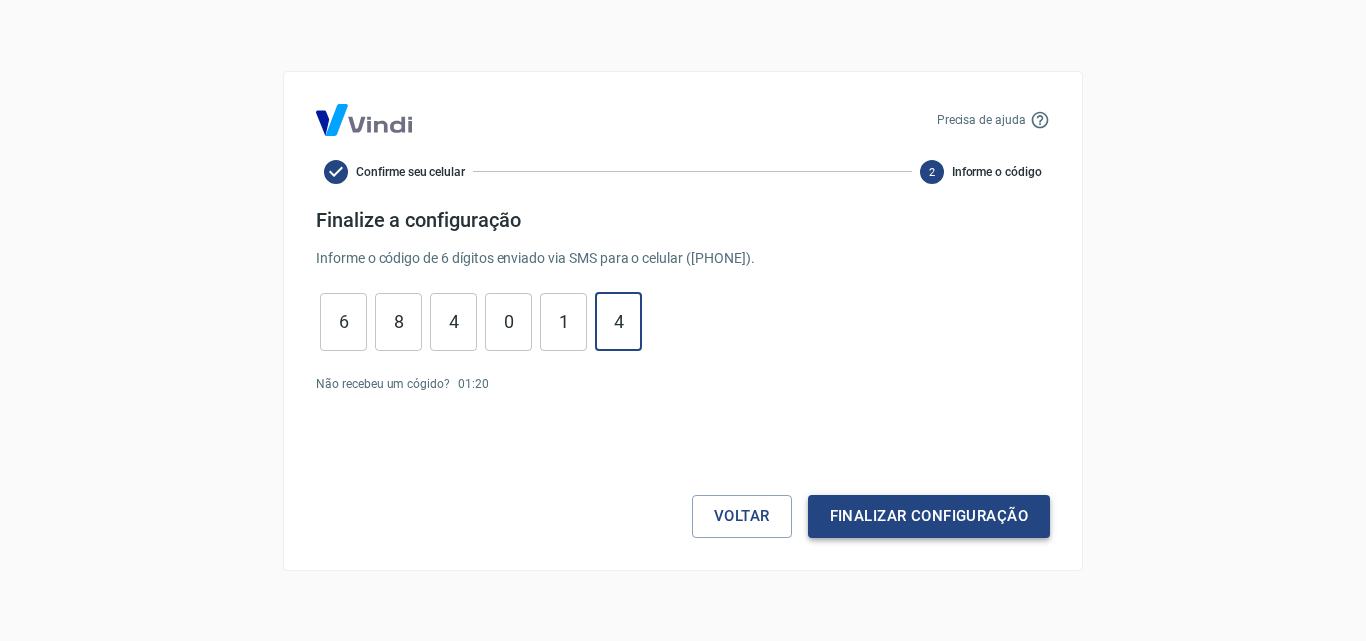 type on "4" 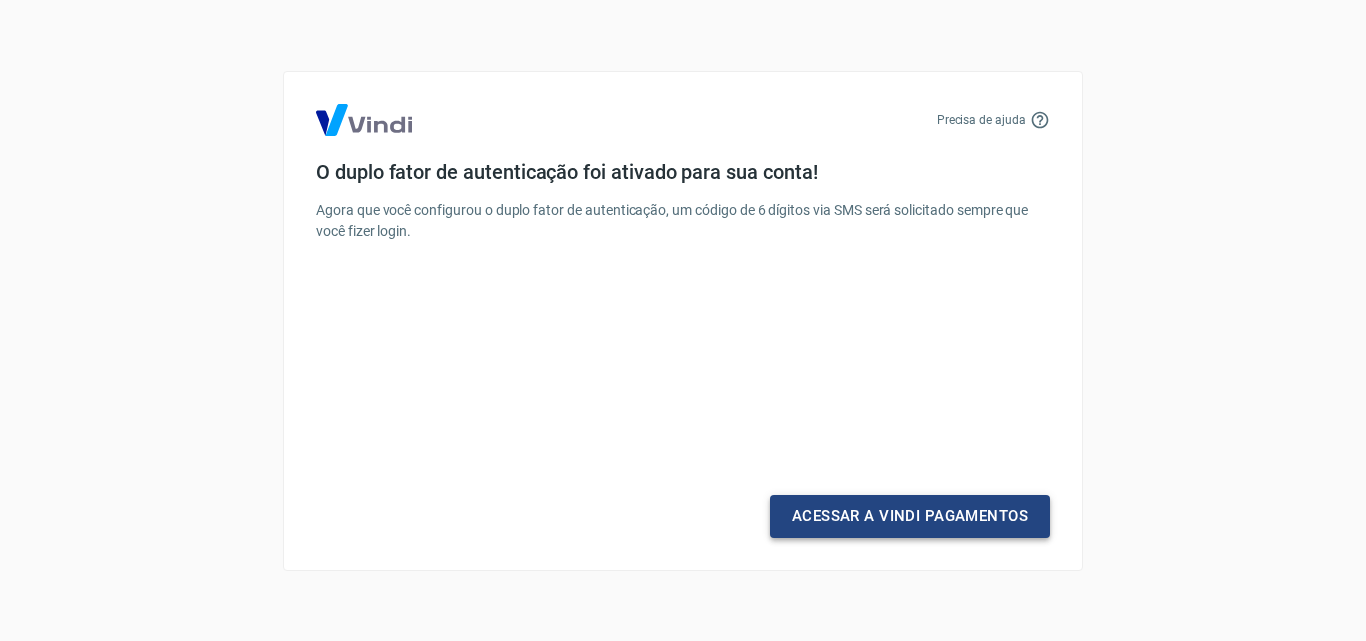 click on "Acessar a Vindi Pagamentos" at bounding box center [910, 516] 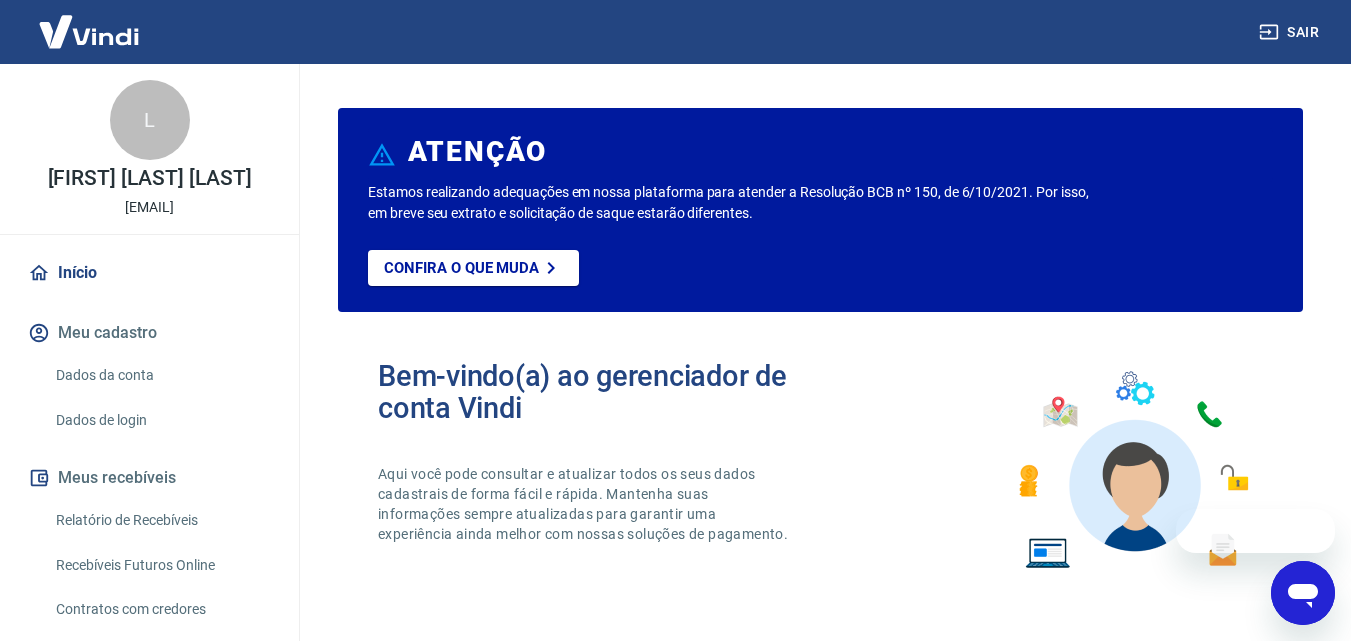 scroll, scrollTop: 0, scrollLeft: 0, axis: both 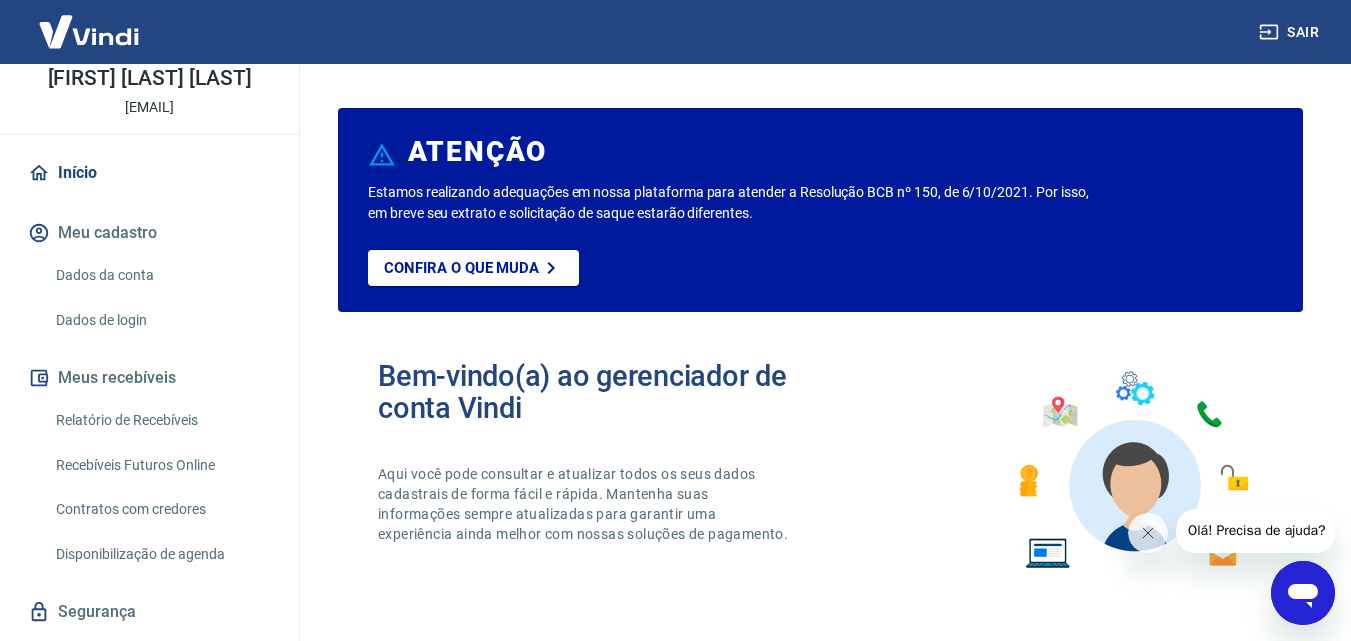 click on "Dados da conta" at bounding box center (161, 275) 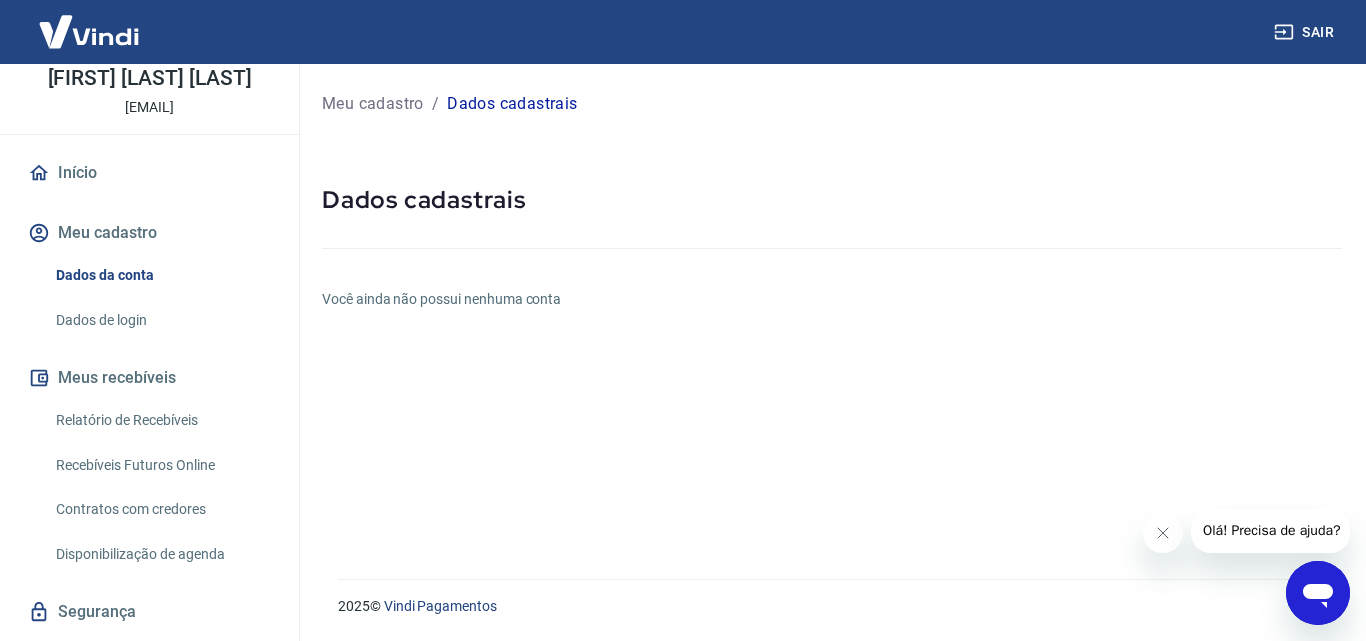 click on "Dados de login" at bounding box center [161, 320] 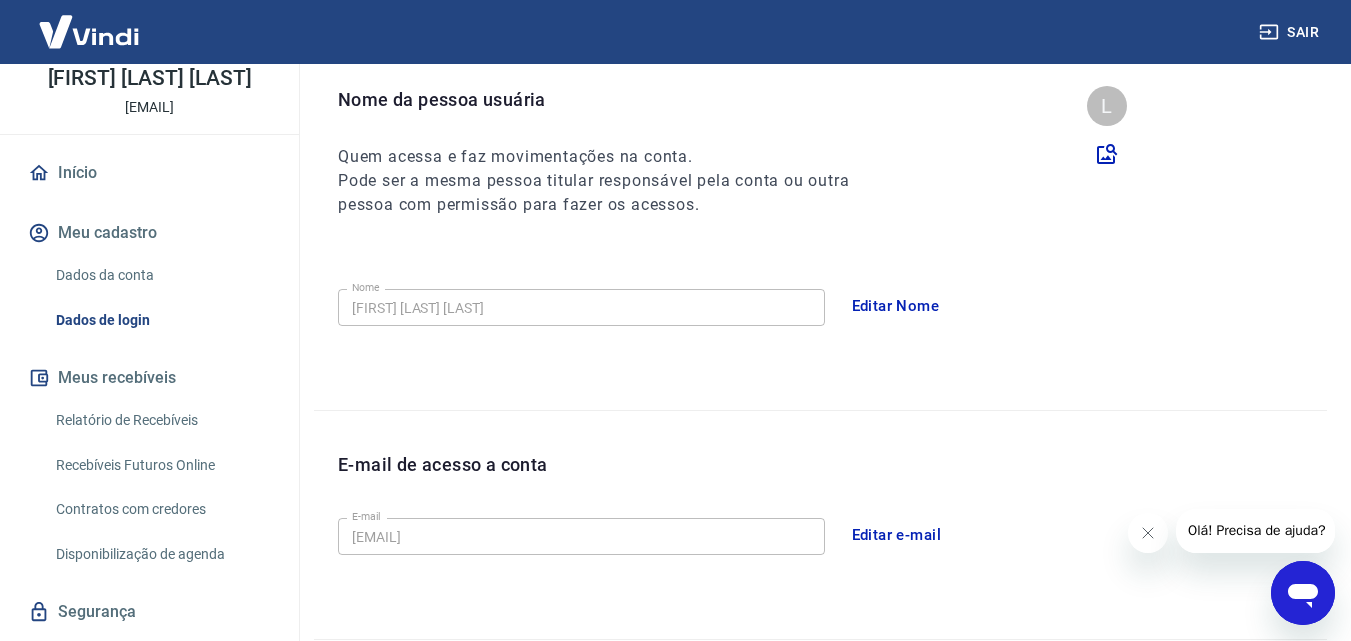scroll, scrollTop: 300, scrollLeft: 0, axis: vertical 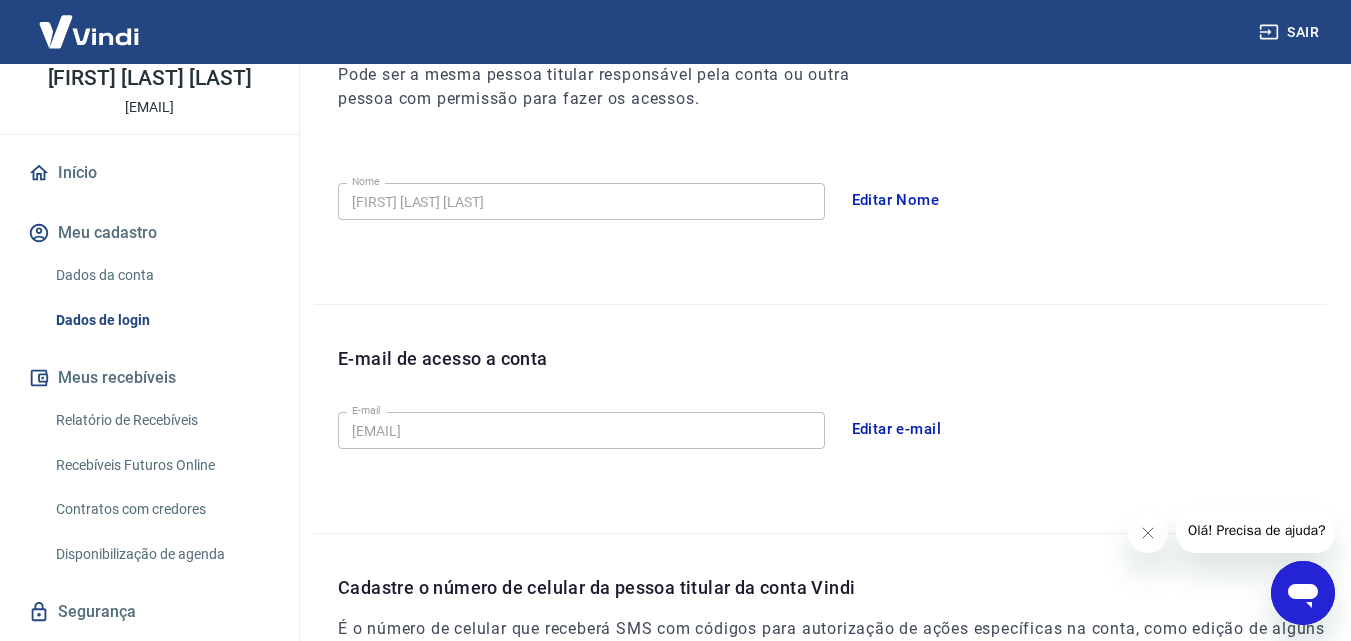 click on "Editar e-mail" at bounding box center [897, 429] 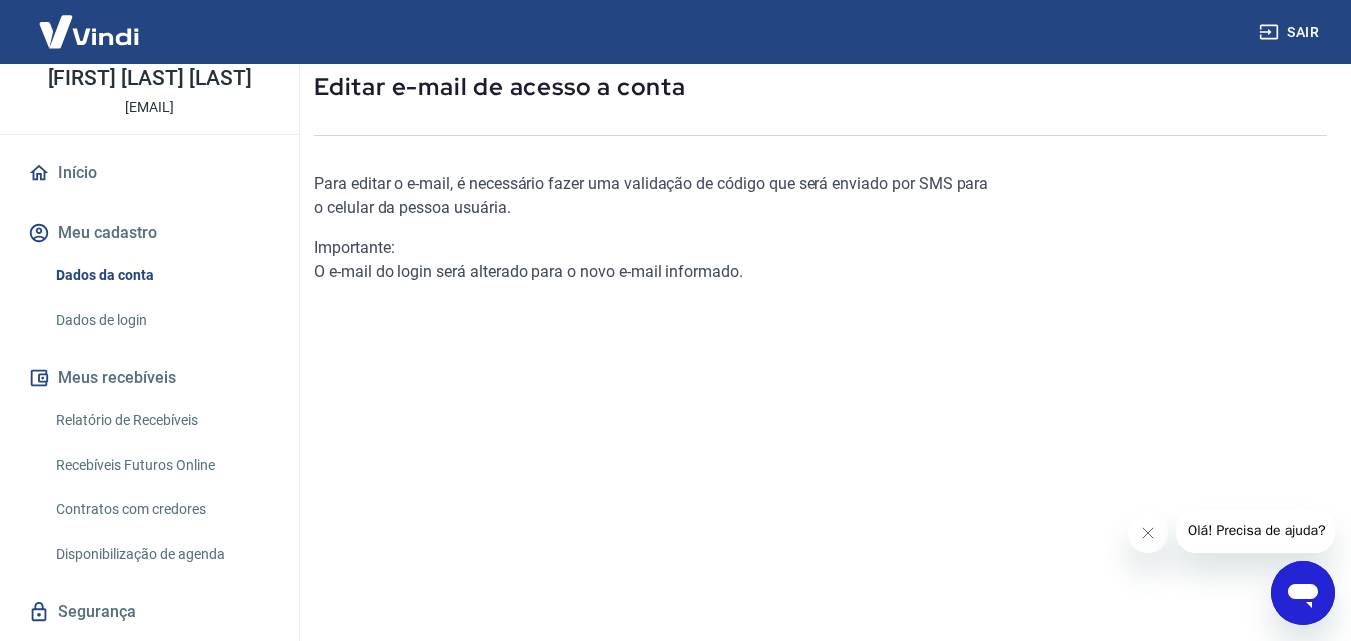 scroll, scrollTop: 300, scrollLeft: 0, axis: vertical 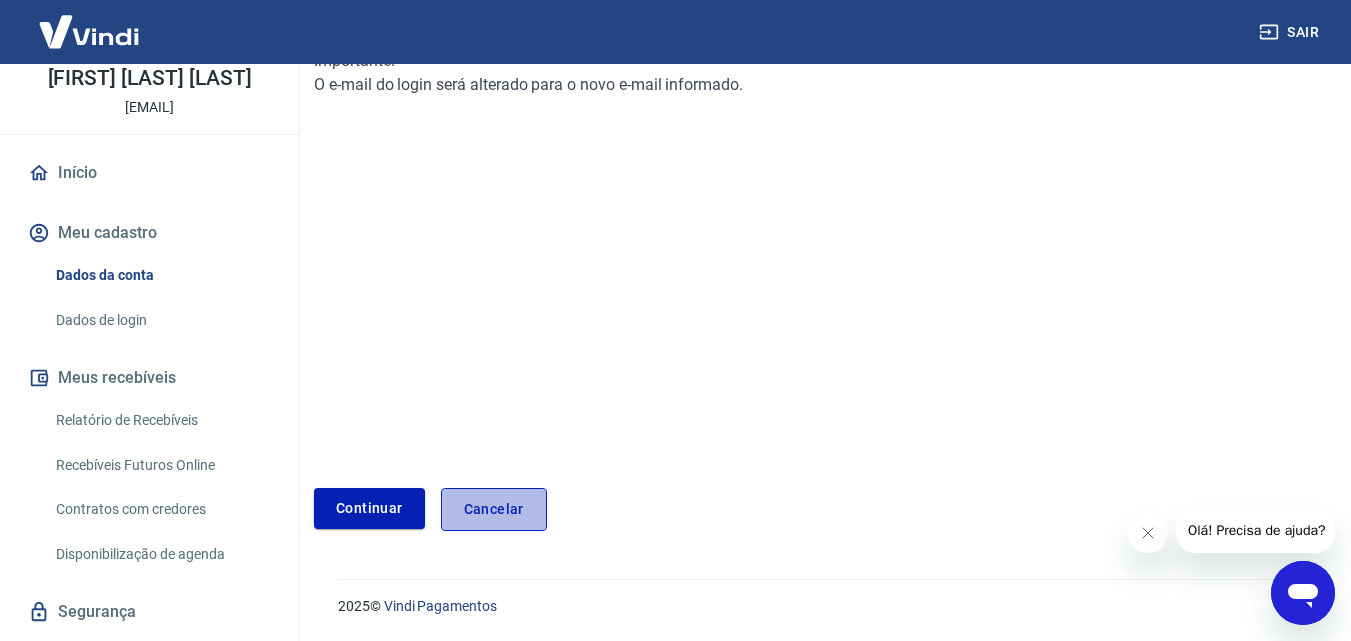 click on "Cancelar" at bounding box center (494, 509) 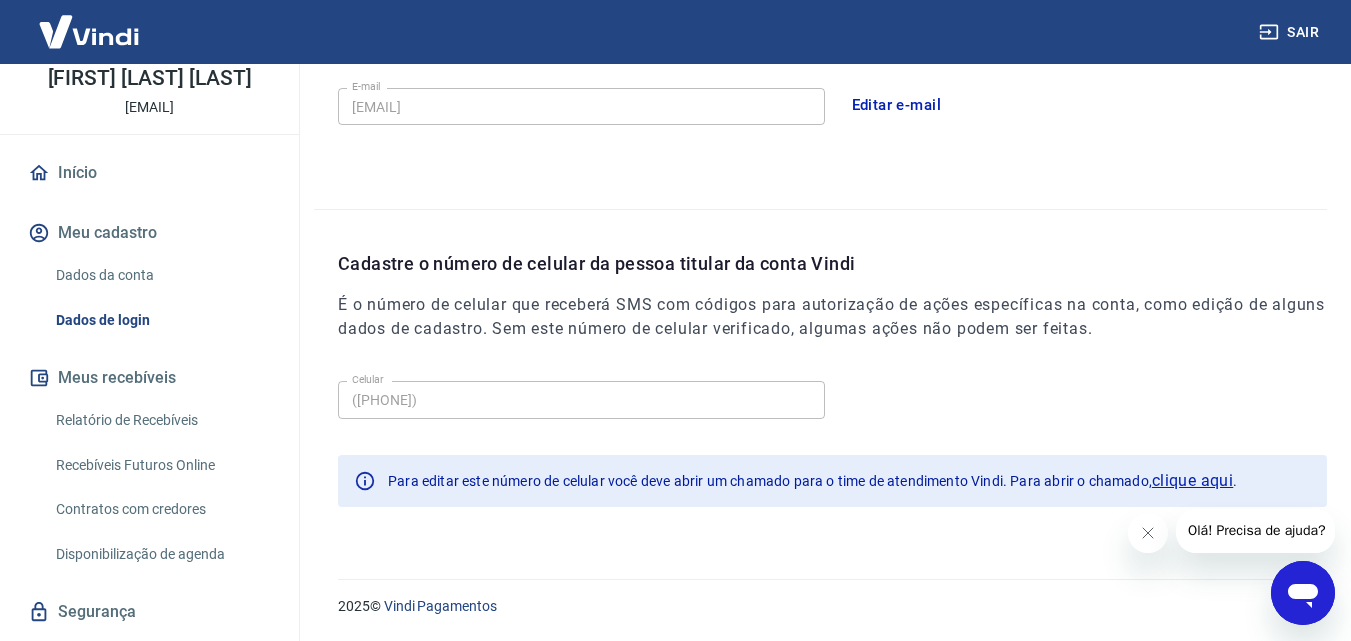 scroll, scrollTop: 174, scrollLeft: 0, axis: vertical 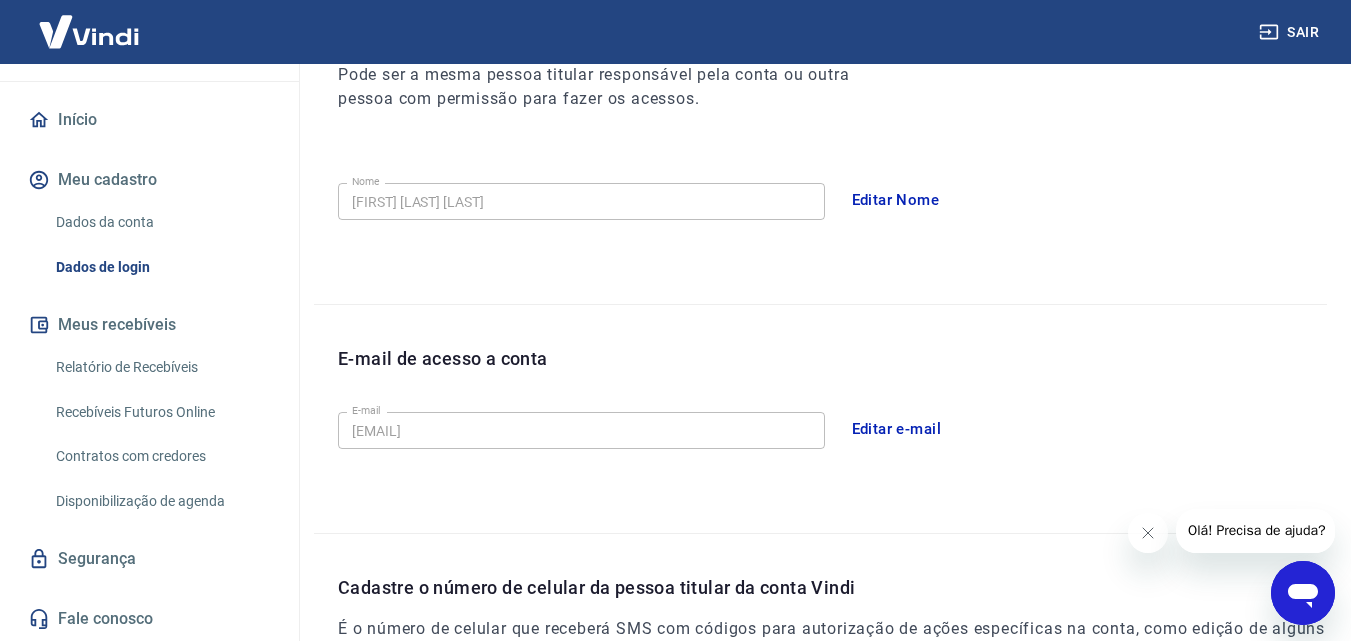 click on "Editar e-mail" at bounding box center (897, 429) 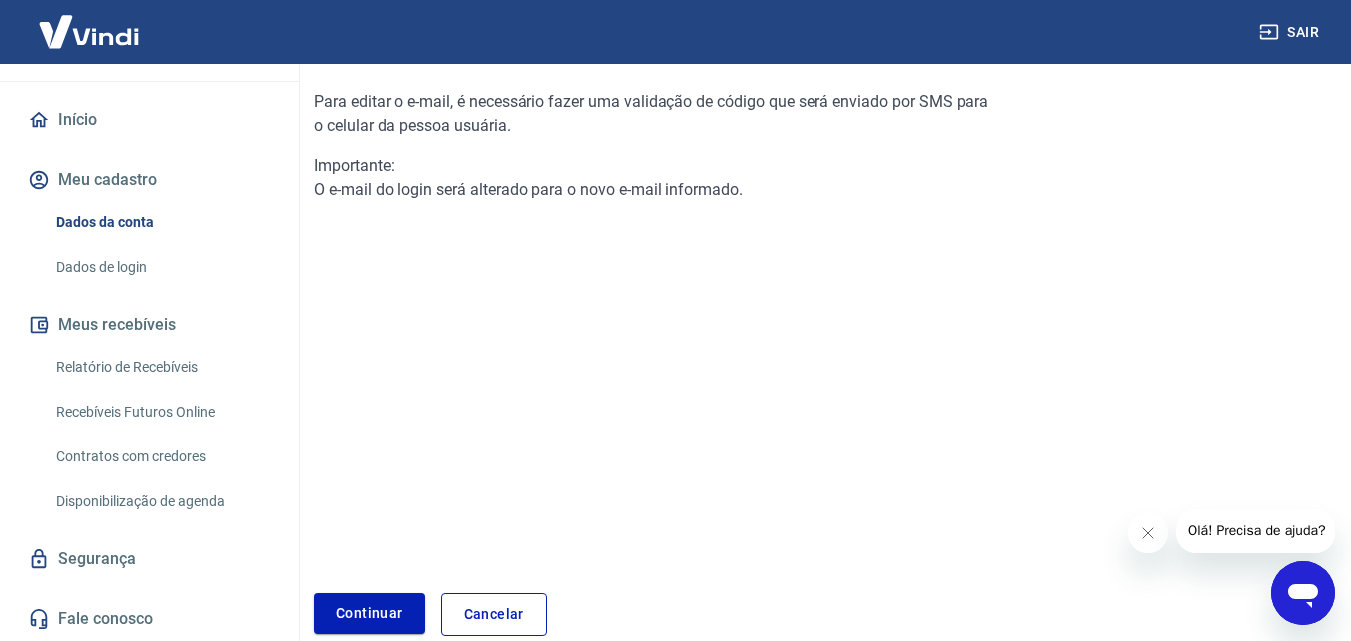 scroll, scrollTop: 0, scrollLeft: 0, axis: both 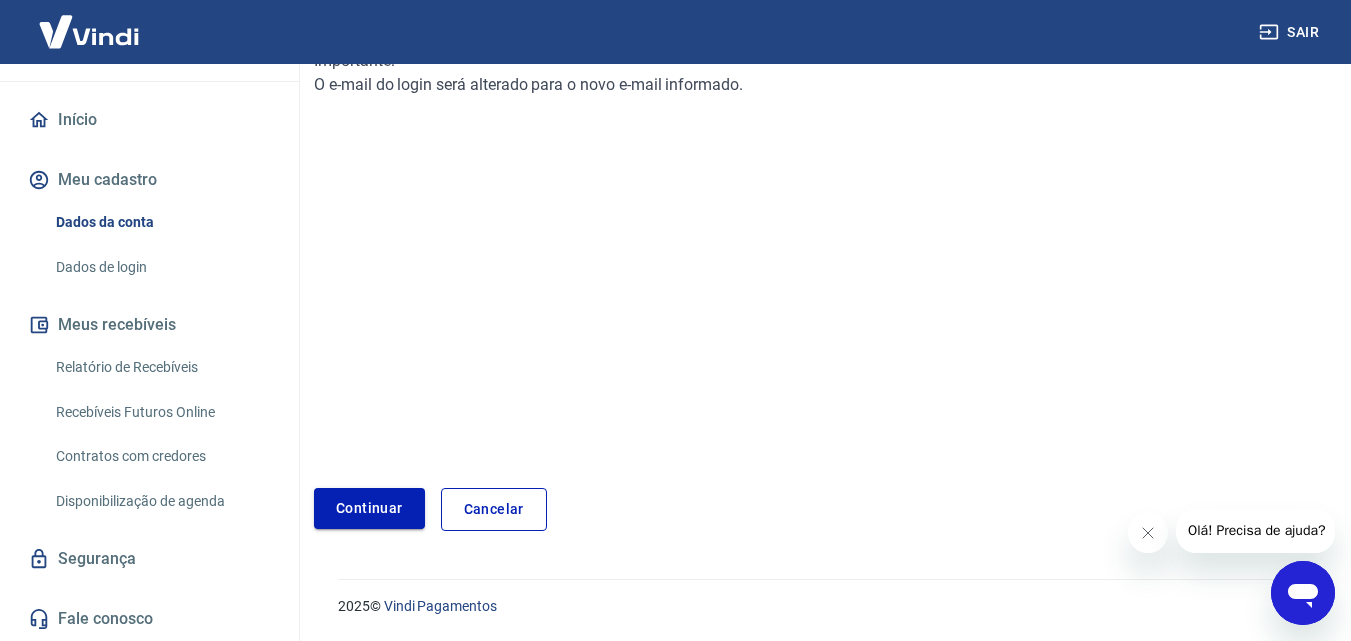 click on "Continuar" at bounding box center [369, 508] 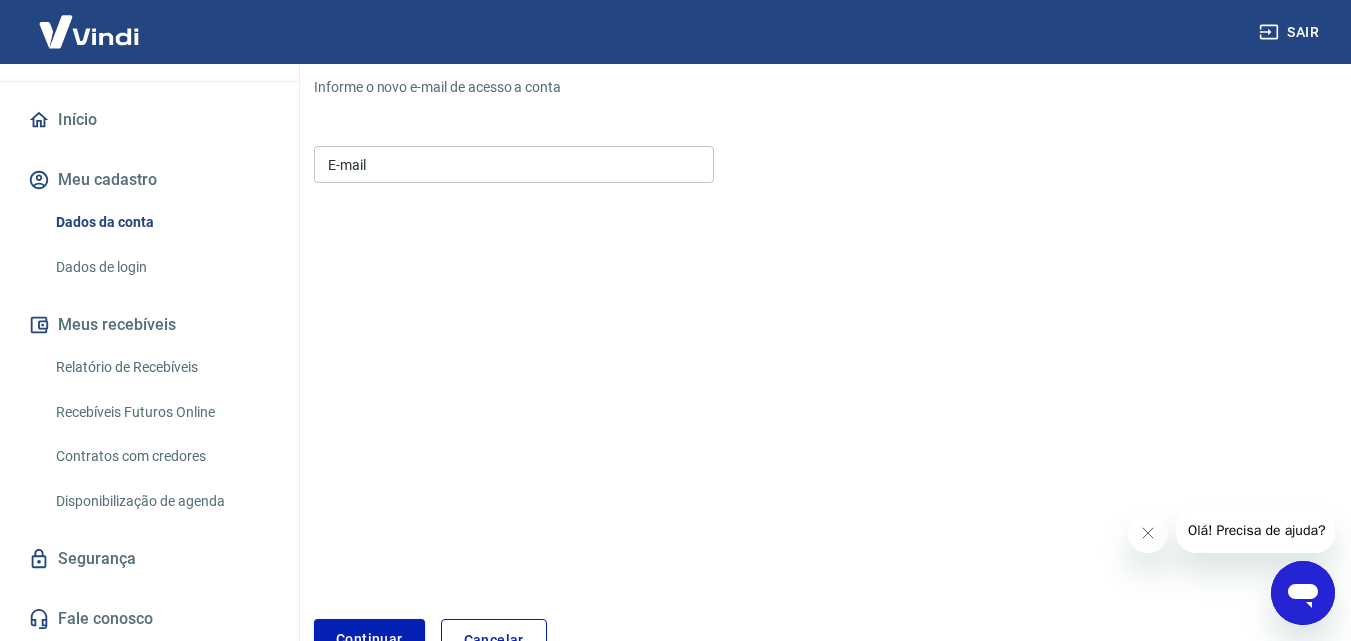 scroll, scrollTop: 39, scrollLeft: 0, axis: vertical 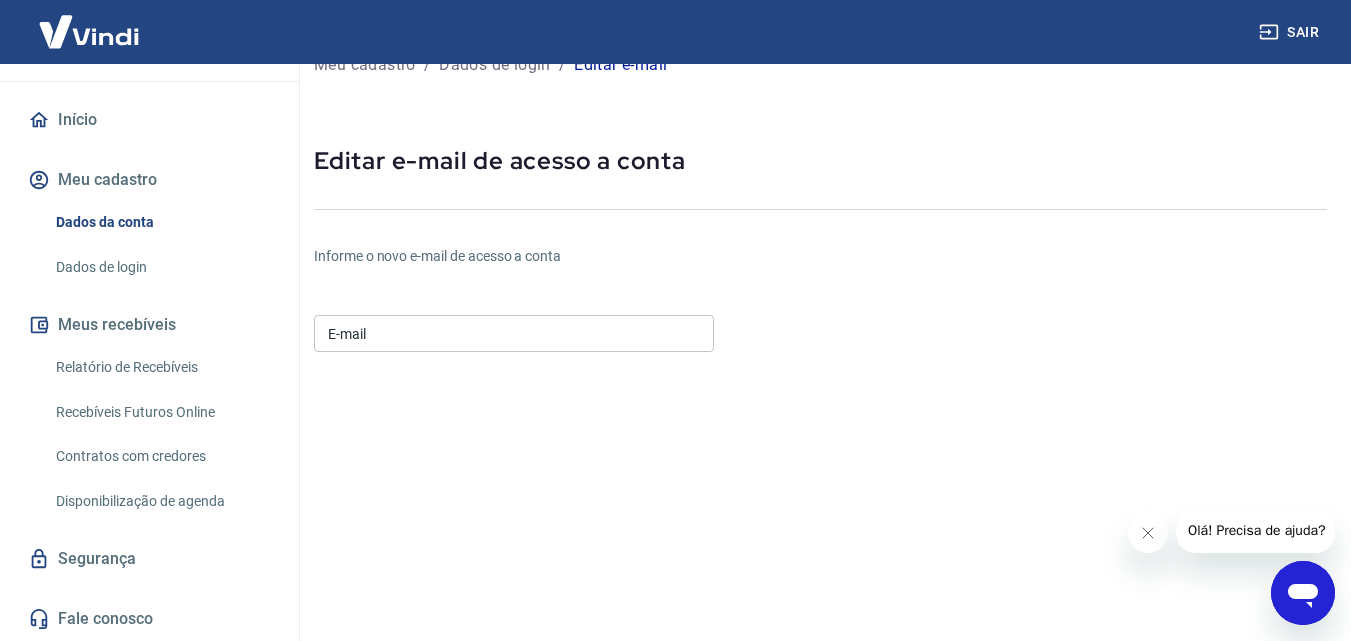 click on "E-mail" at bounding box center [514, 333] 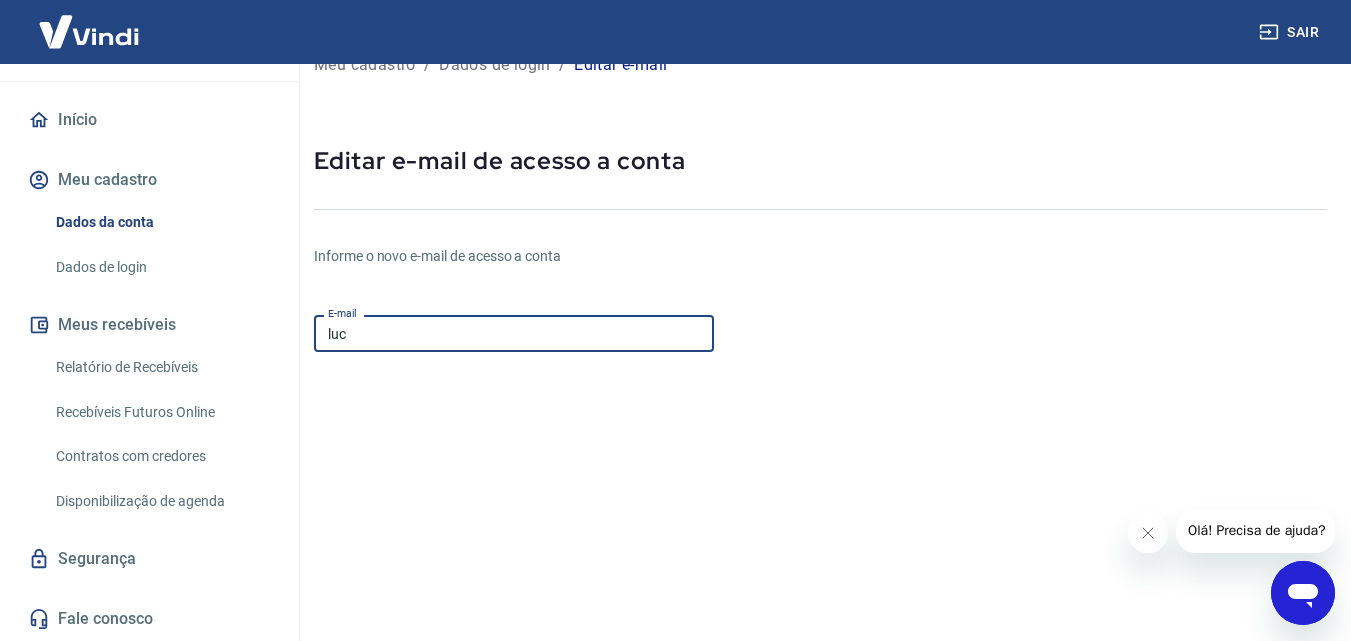 type on "[EMAIL]" 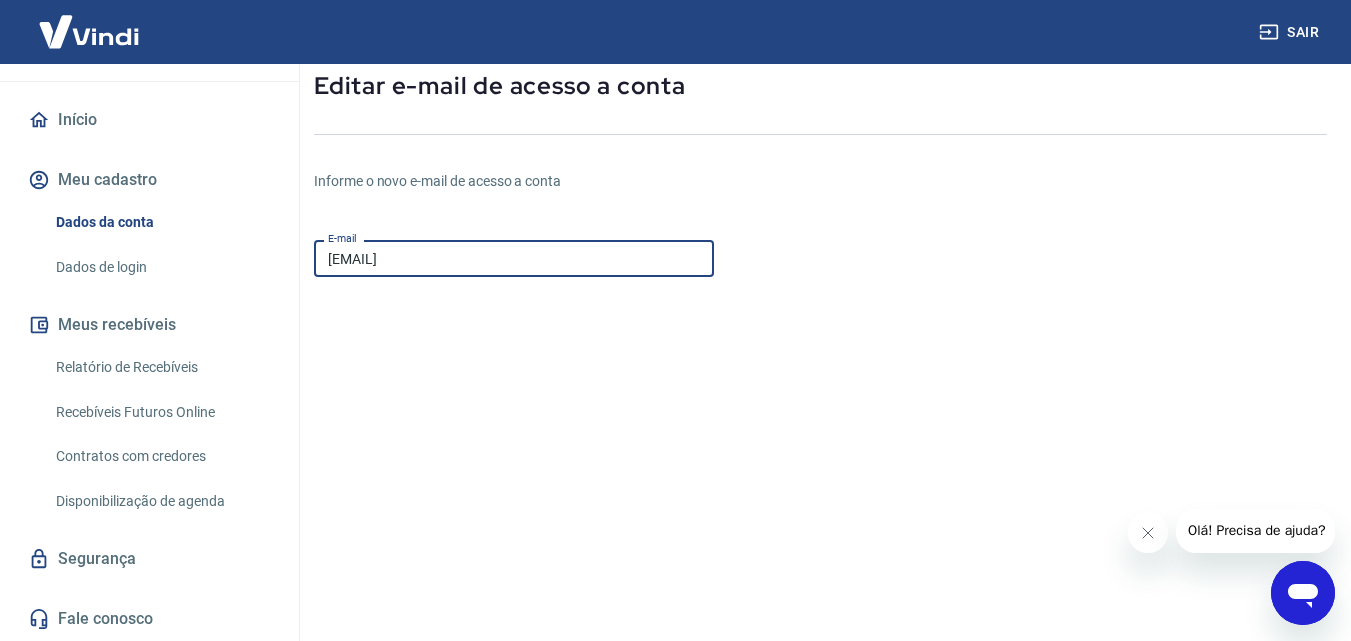 scroll, scrollTop: 239, scrollLeft: 0, axis: vertical 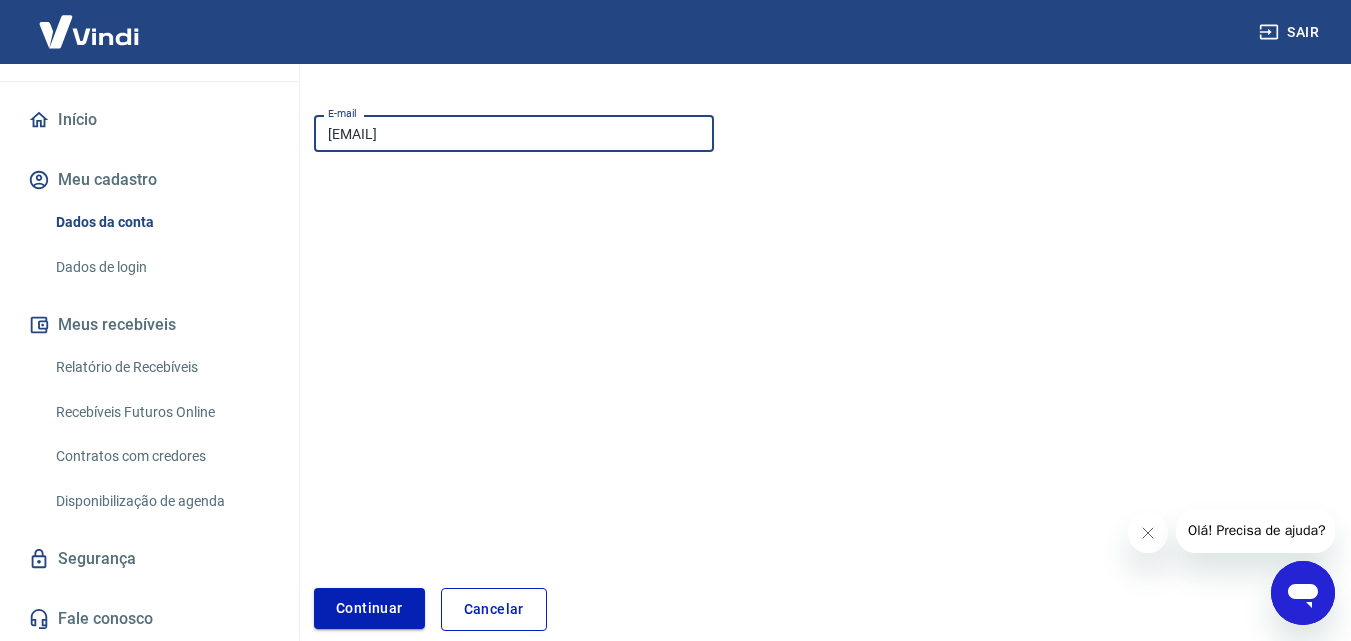 click on "Continuar" at bounding box center (369, 608) 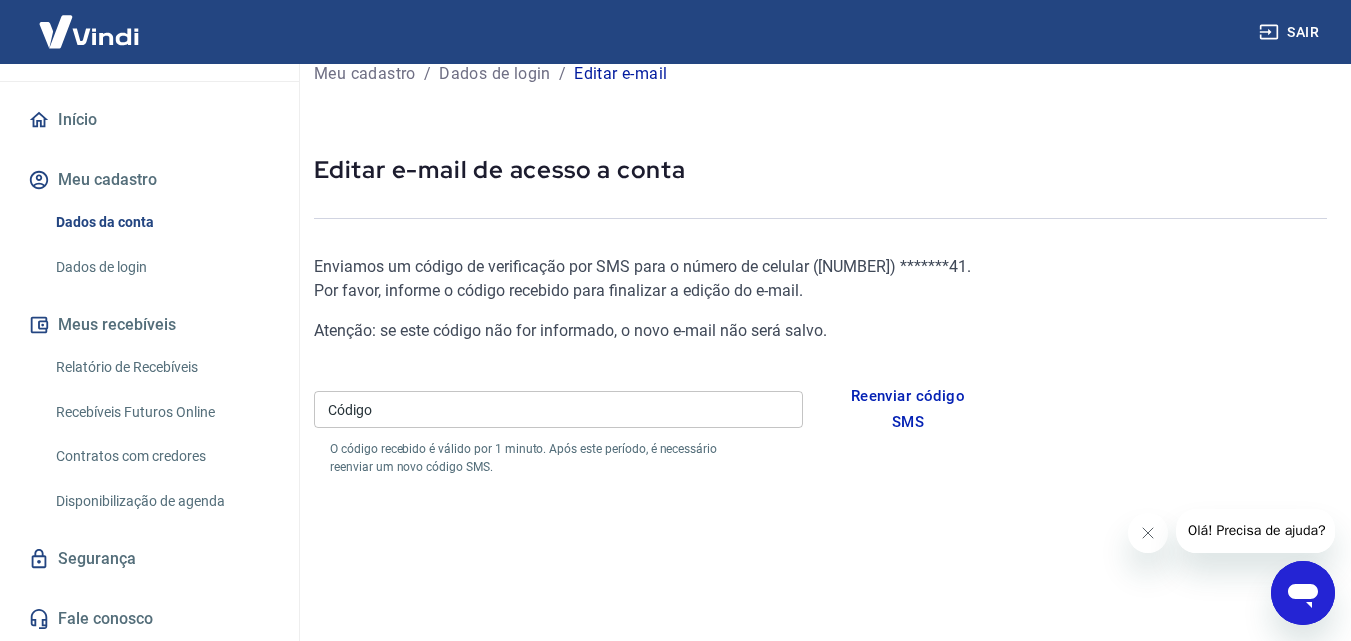scroll, scrollTop: 0, scrollLeft: 0, axis: both 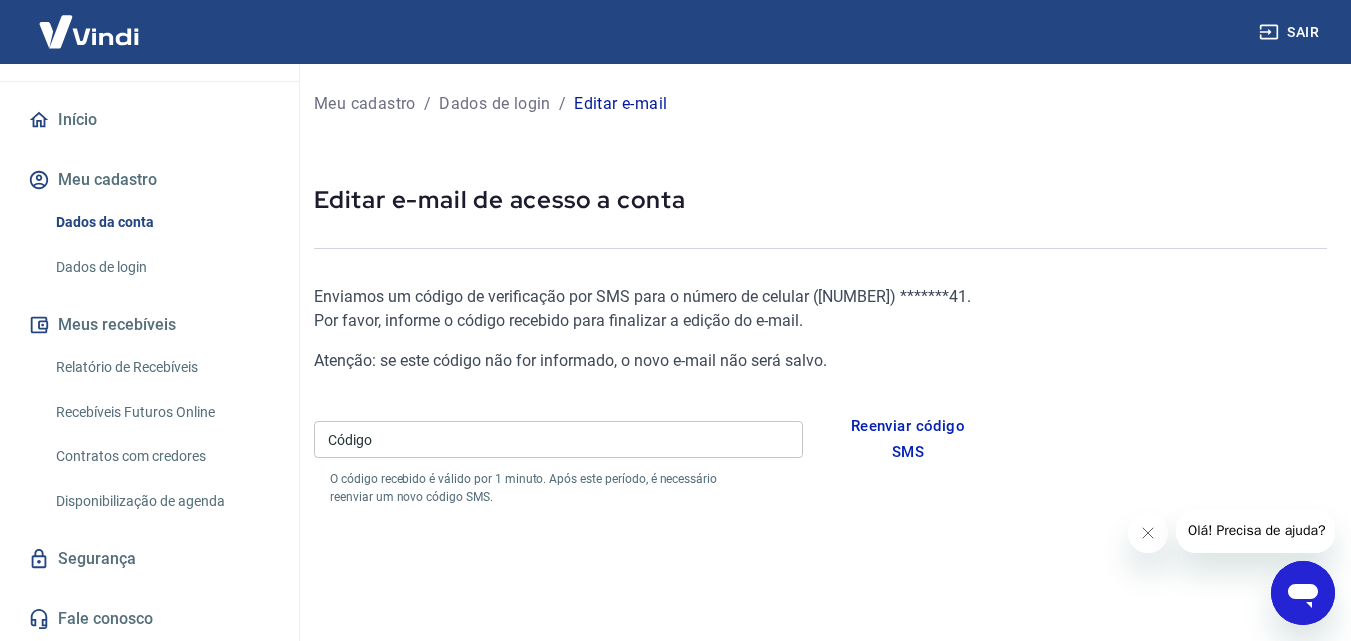 click on "Código" at bounding box center [558, 439] 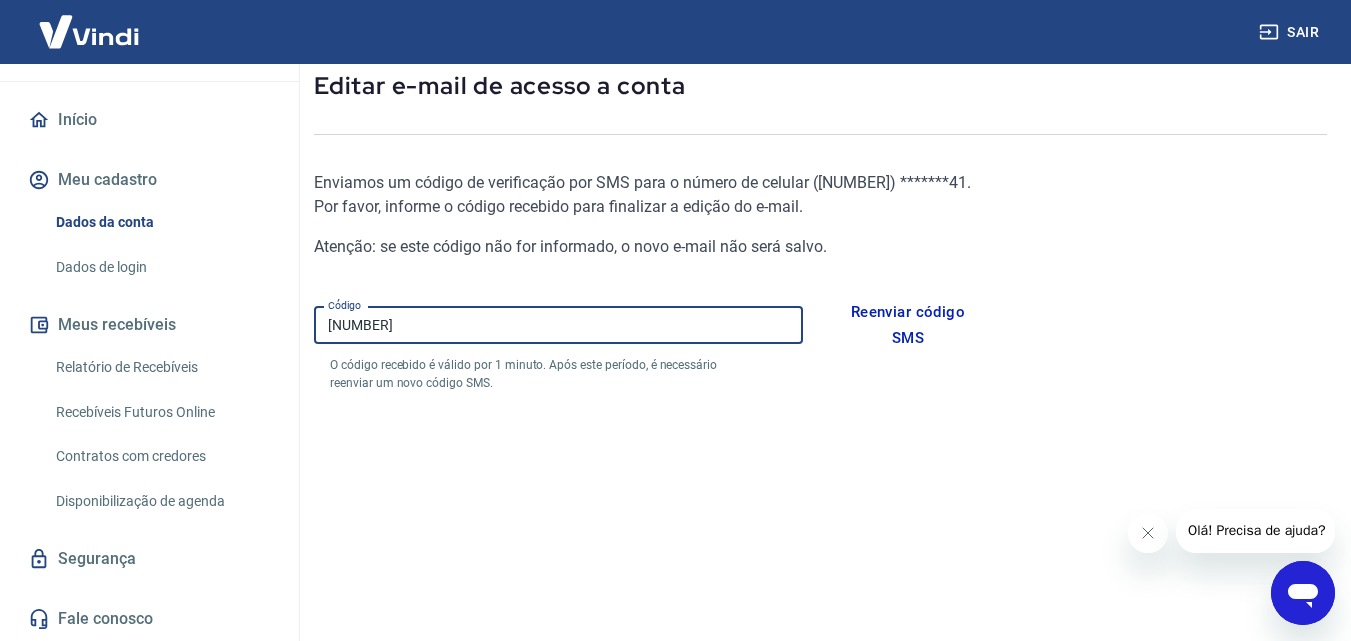 scroll, scrollTop: 281, scrollLeft: 0, axis: vertical 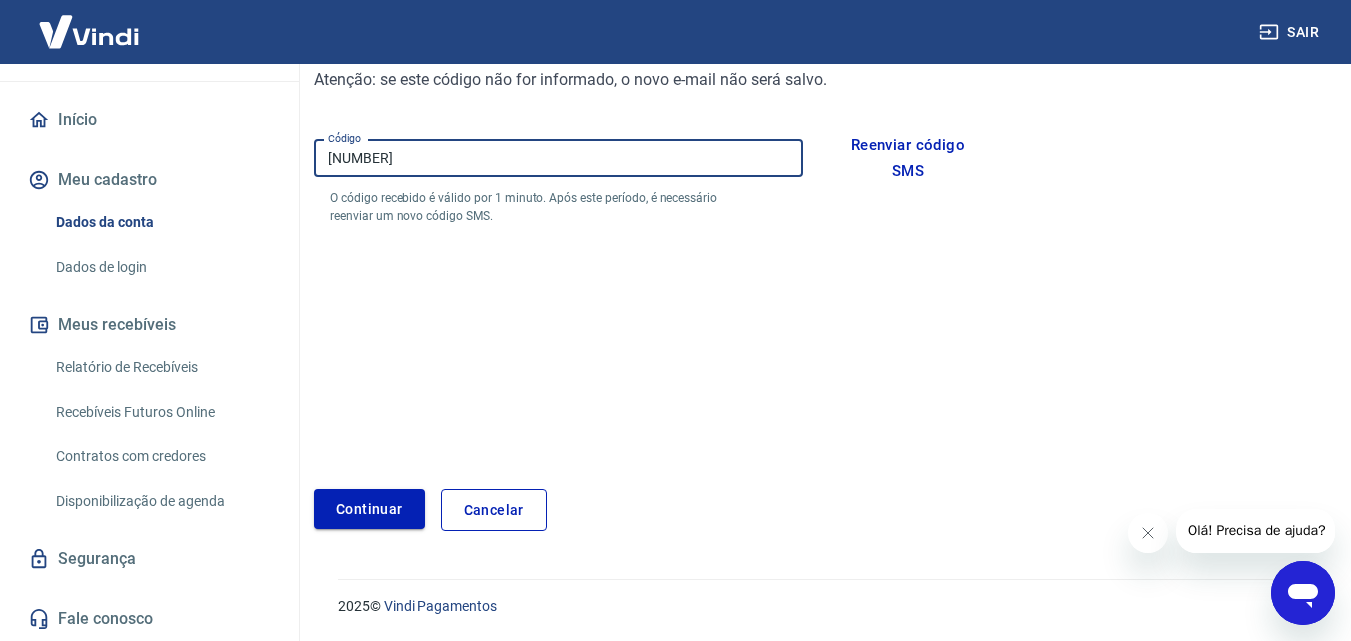 type on "057129" 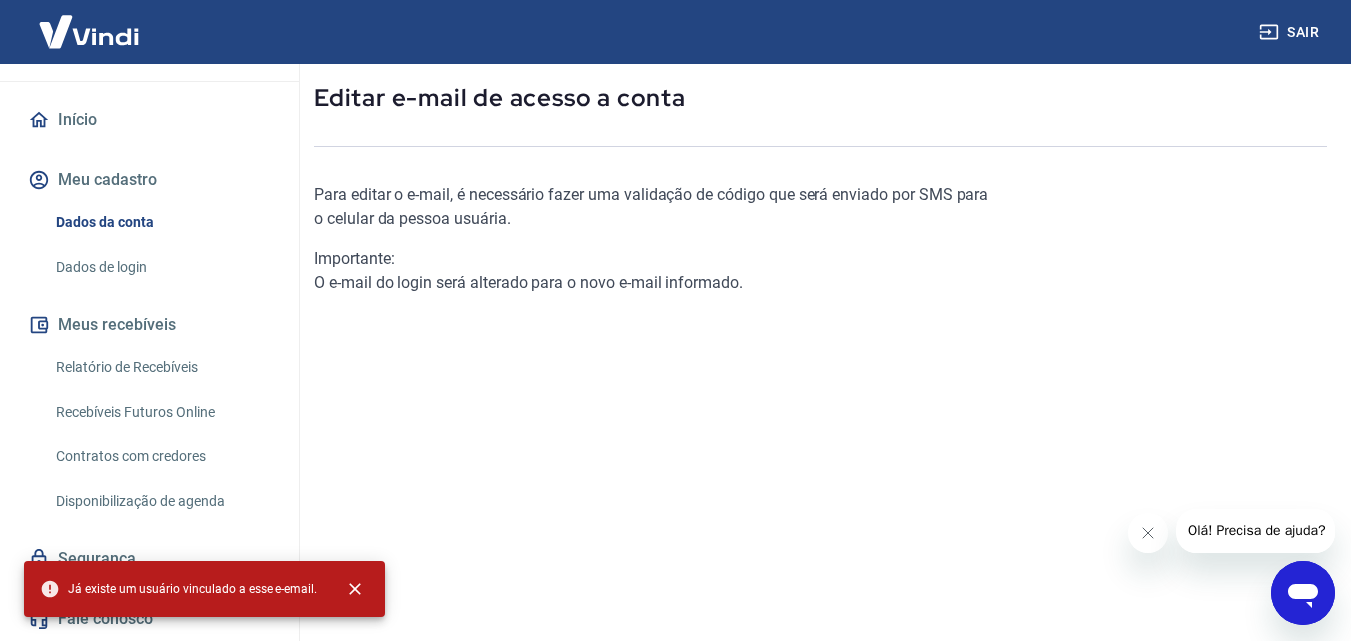 scroll, scrollTop: 100, scrollLeft: 0, axis: vertical 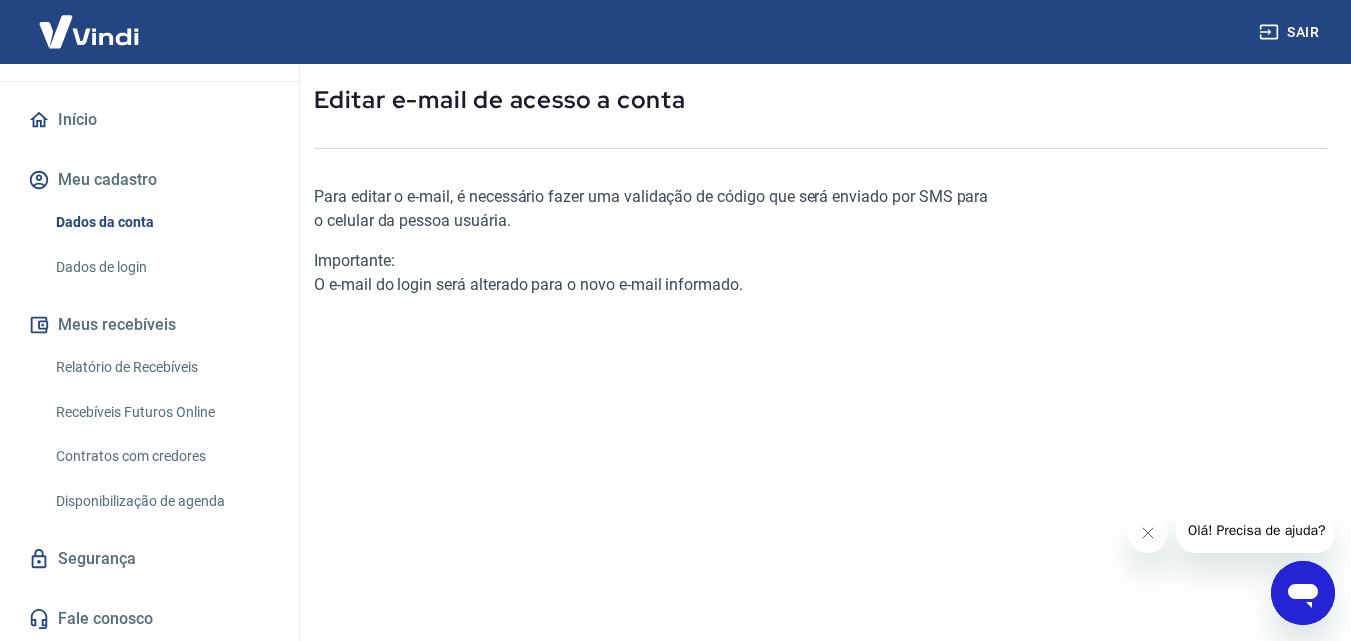 click at bounding box center (89, 31) 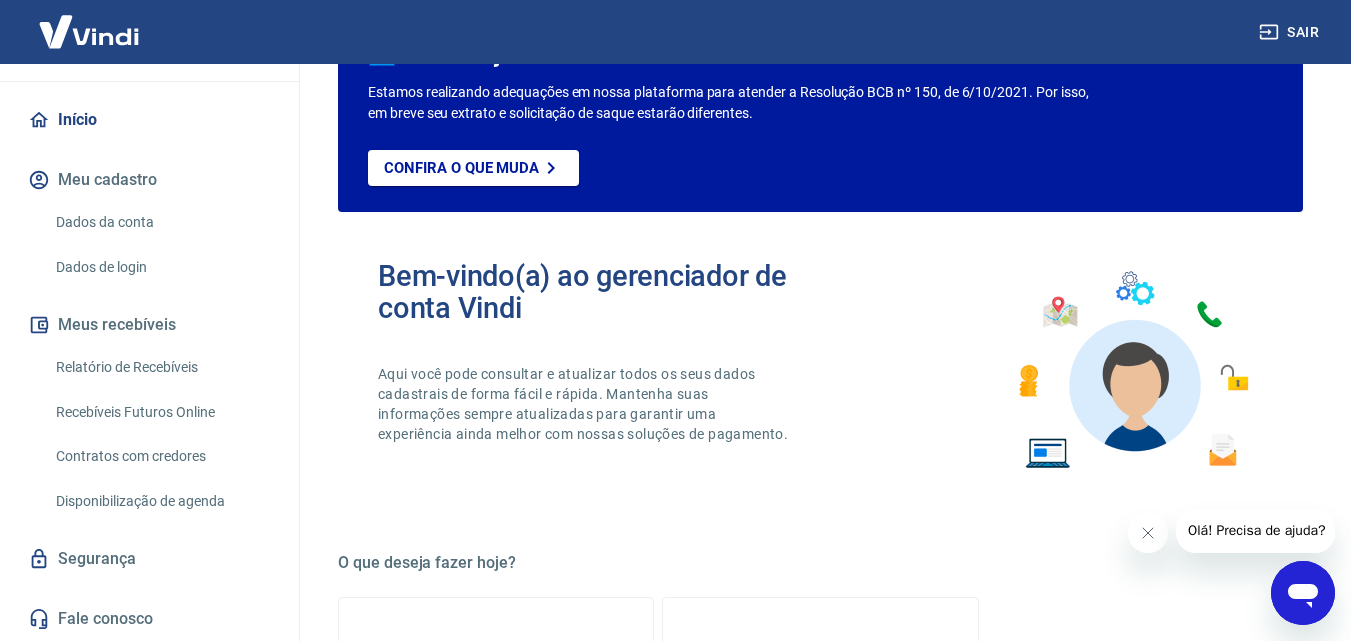 click on "Sair" at bounding box center [1291, 32] 